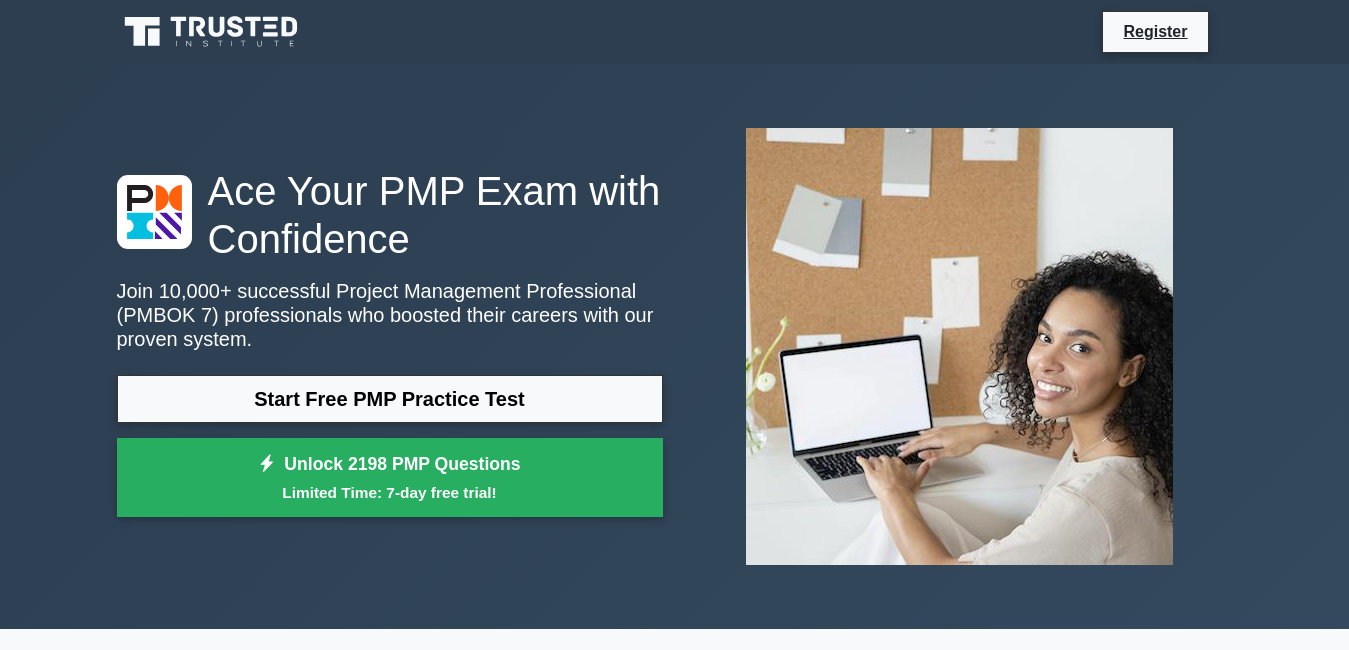 scroll, scrollTop: 0, scrollLeft: 0, axis: both 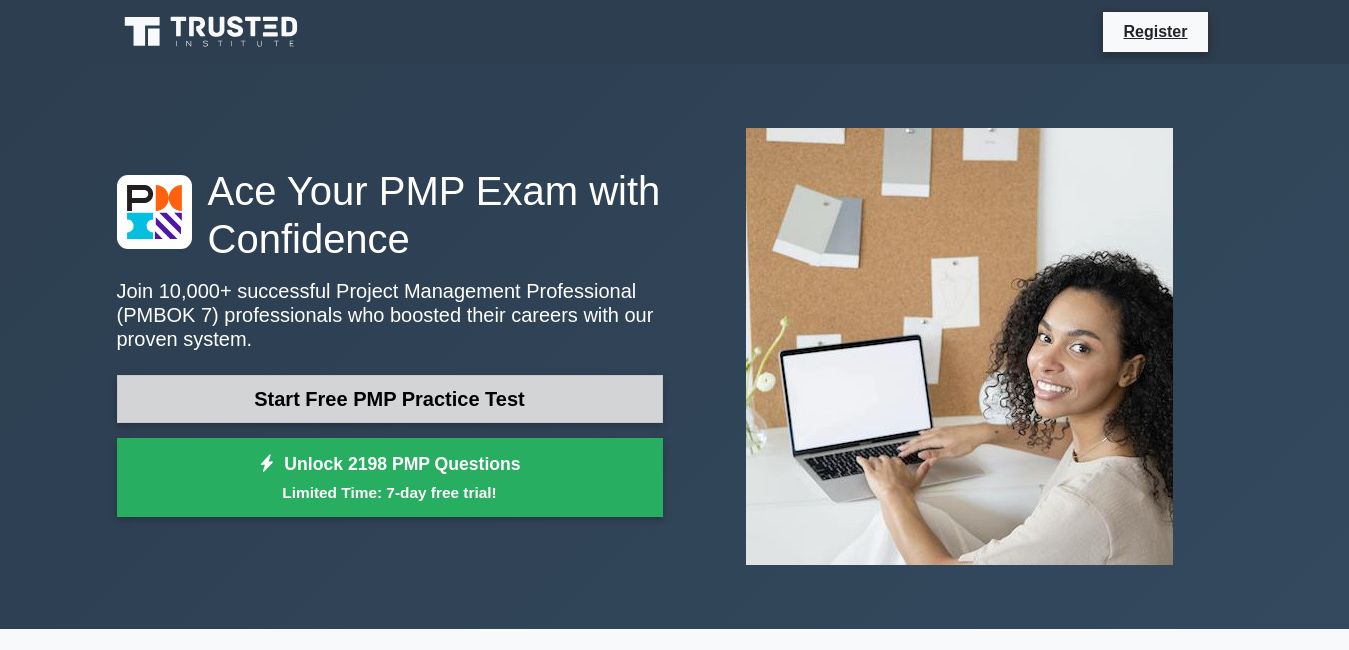 click on "Start Free PMP Practice Test" at bounding box center [390, 399] 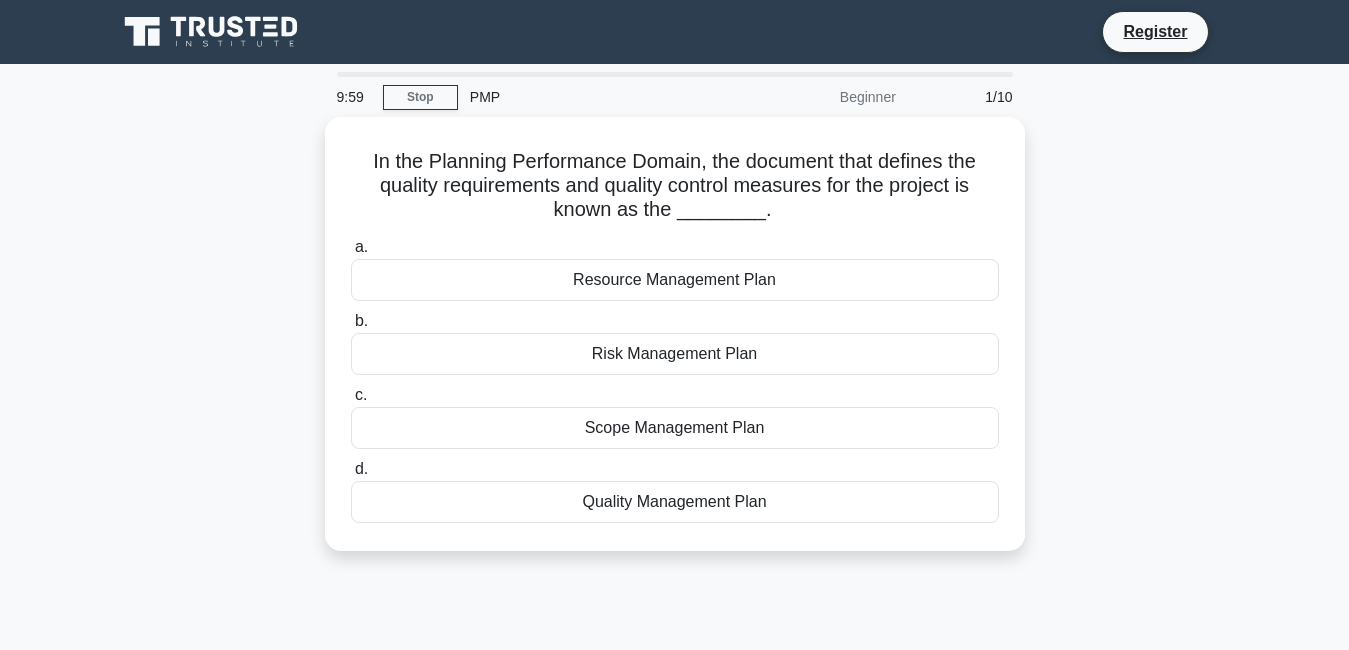 scroll, scrollTop: 0, scrollLeft: 0, axis: both 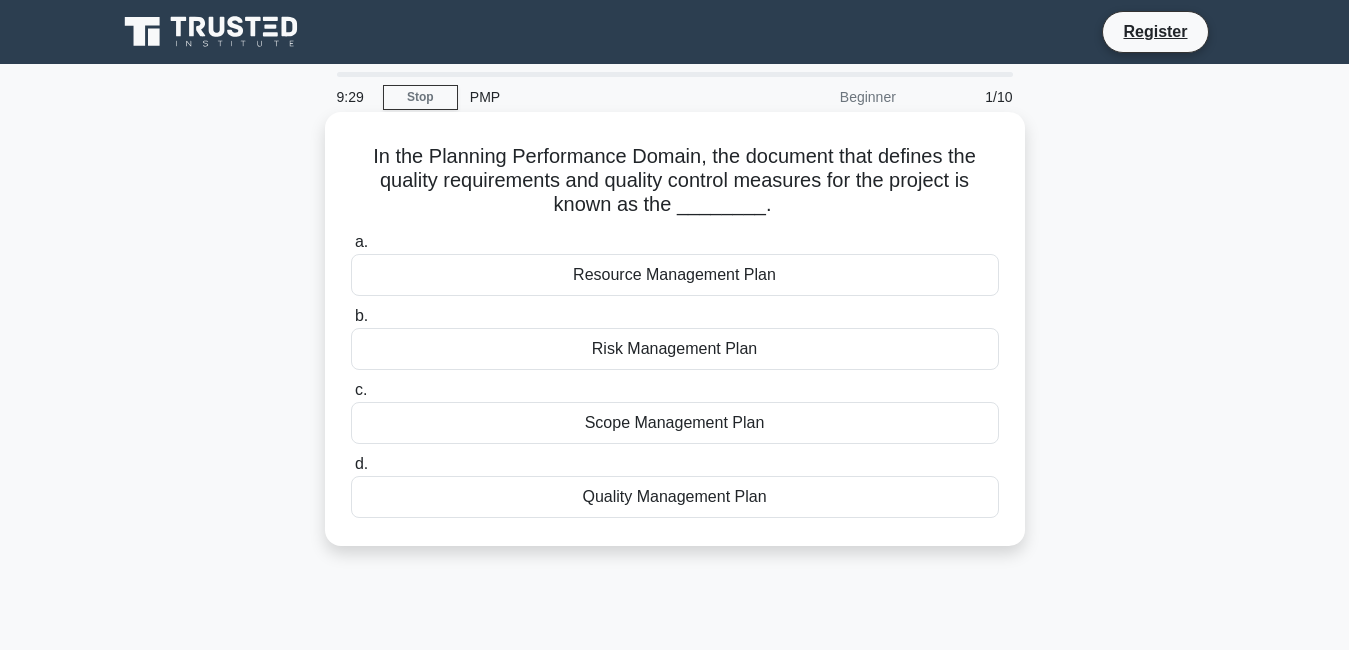 click on "Quality Management Plan" at bounding box center (675, 497) 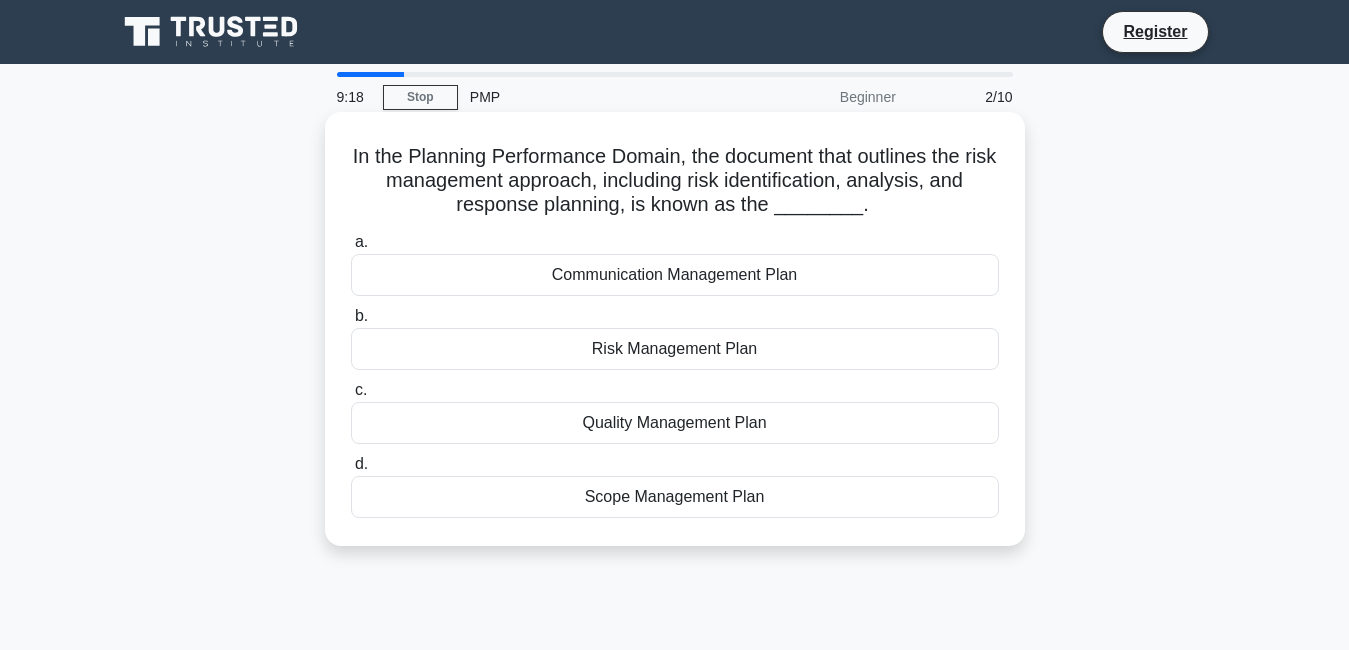 click on "Risk Management Plan" at bounding box center [675, 349] 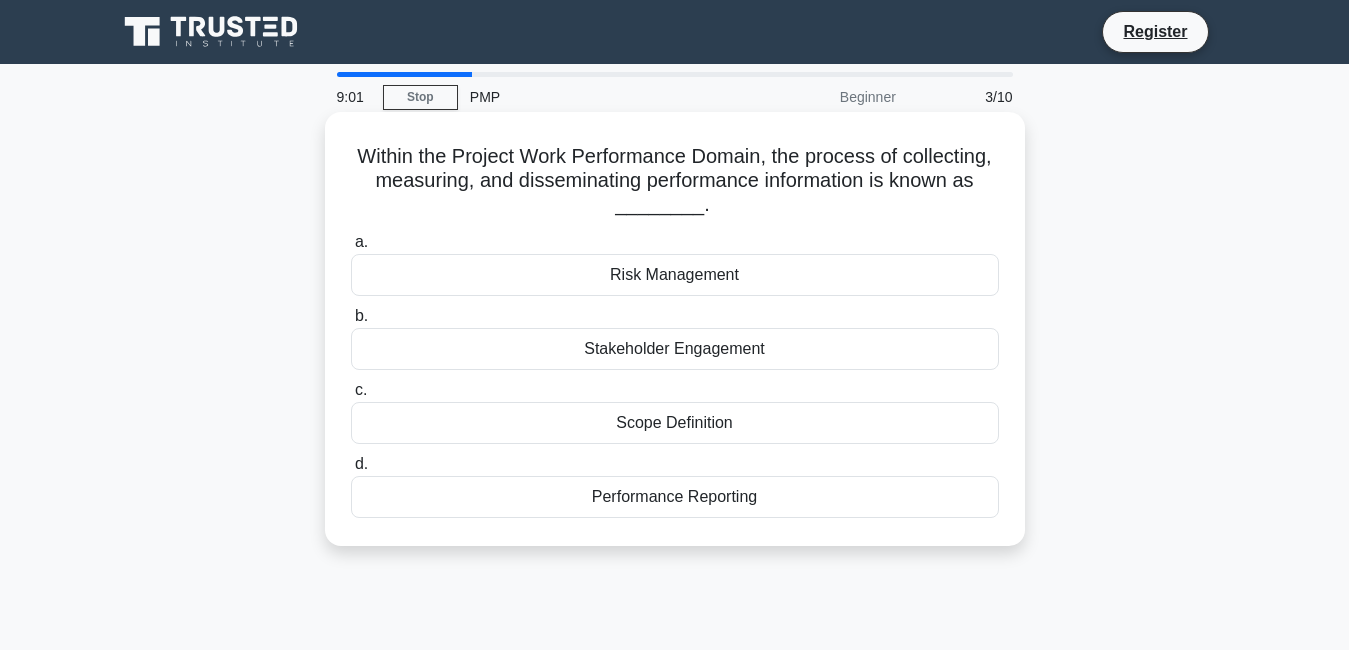 click on "Performance Reporting" at bounding box center (675, 497) 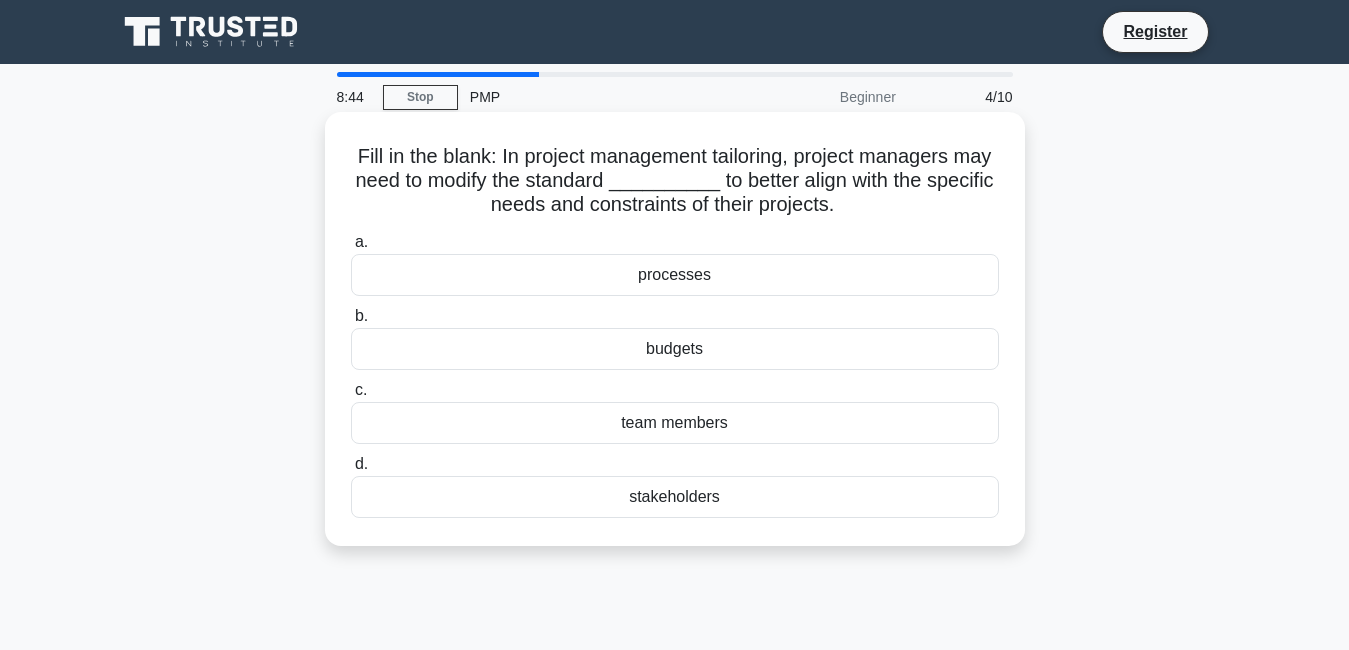 click on "team members" at bounding box center [675, 423] 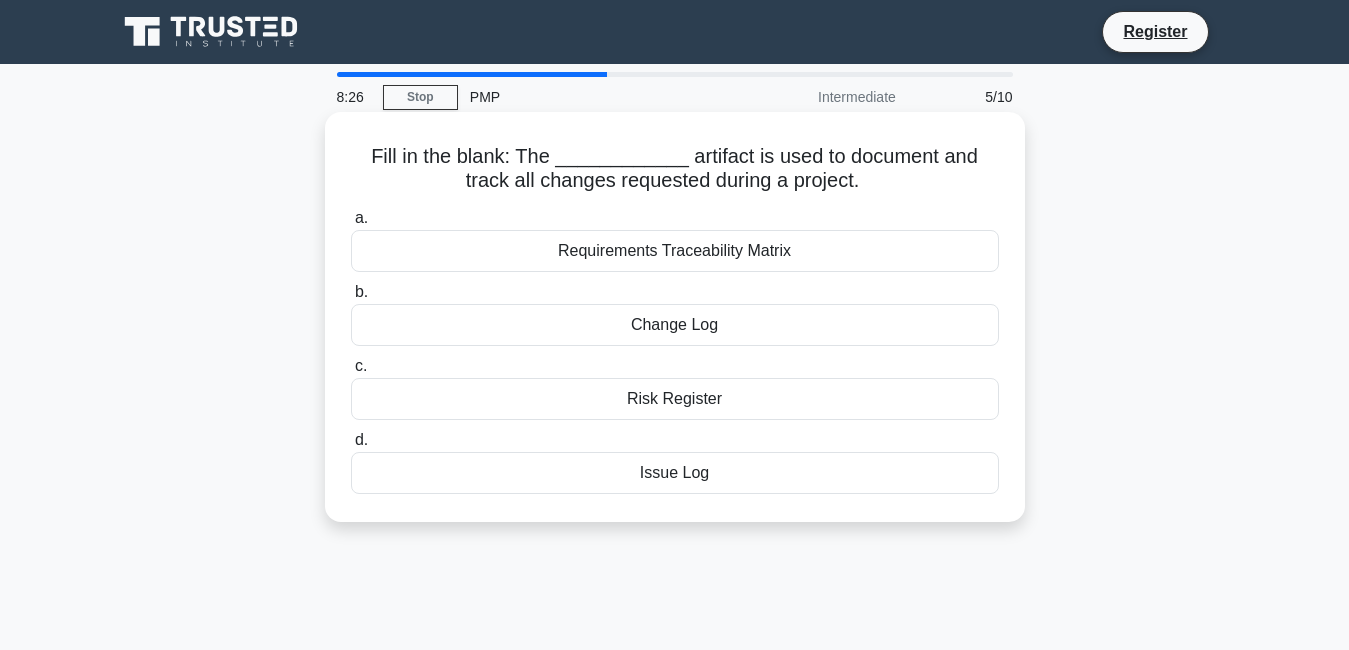click on "Requirements Traceability Matrix" at bounding box center [675, 251] 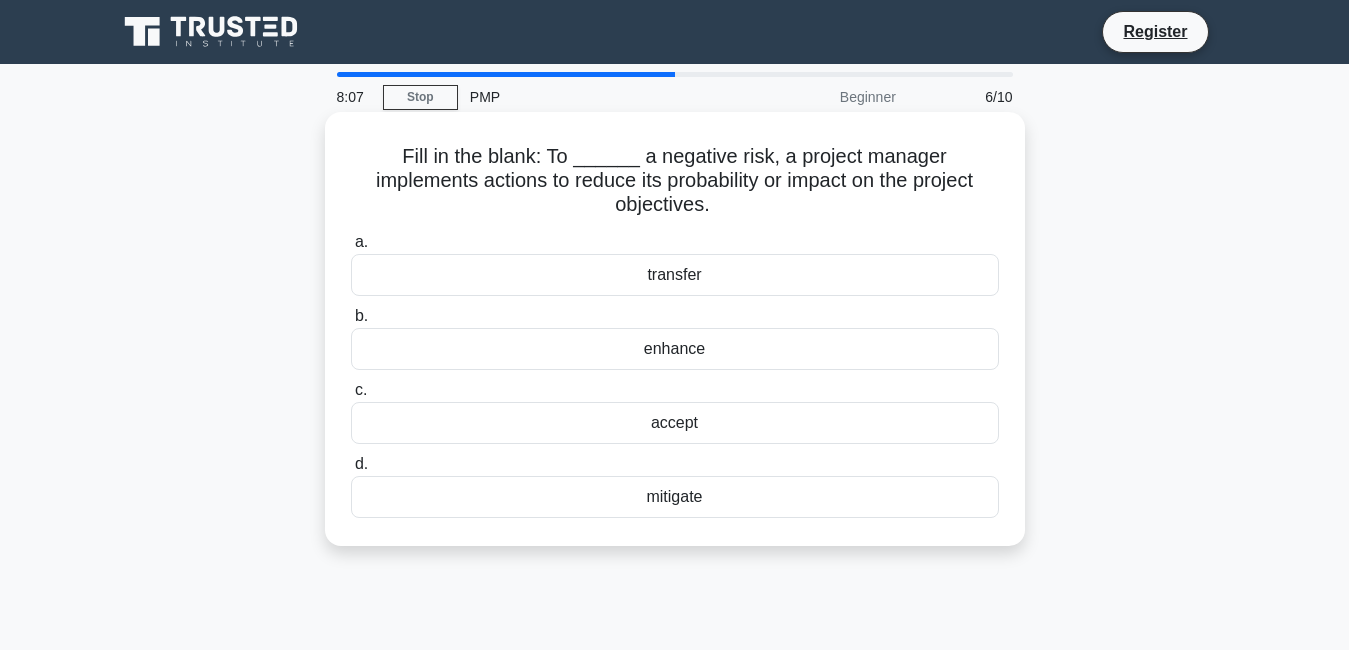 click on "enhance" at bounding box center [675, 349] 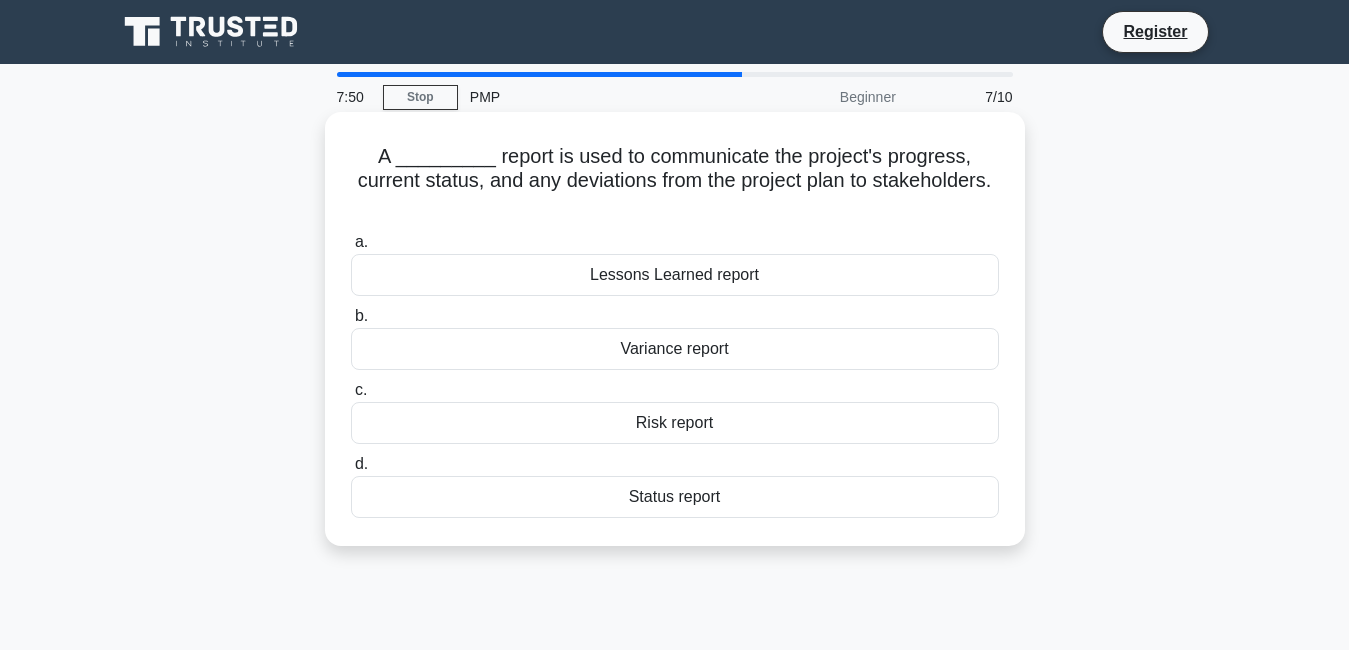 click on "Status report" at bounding box center (675, 497) 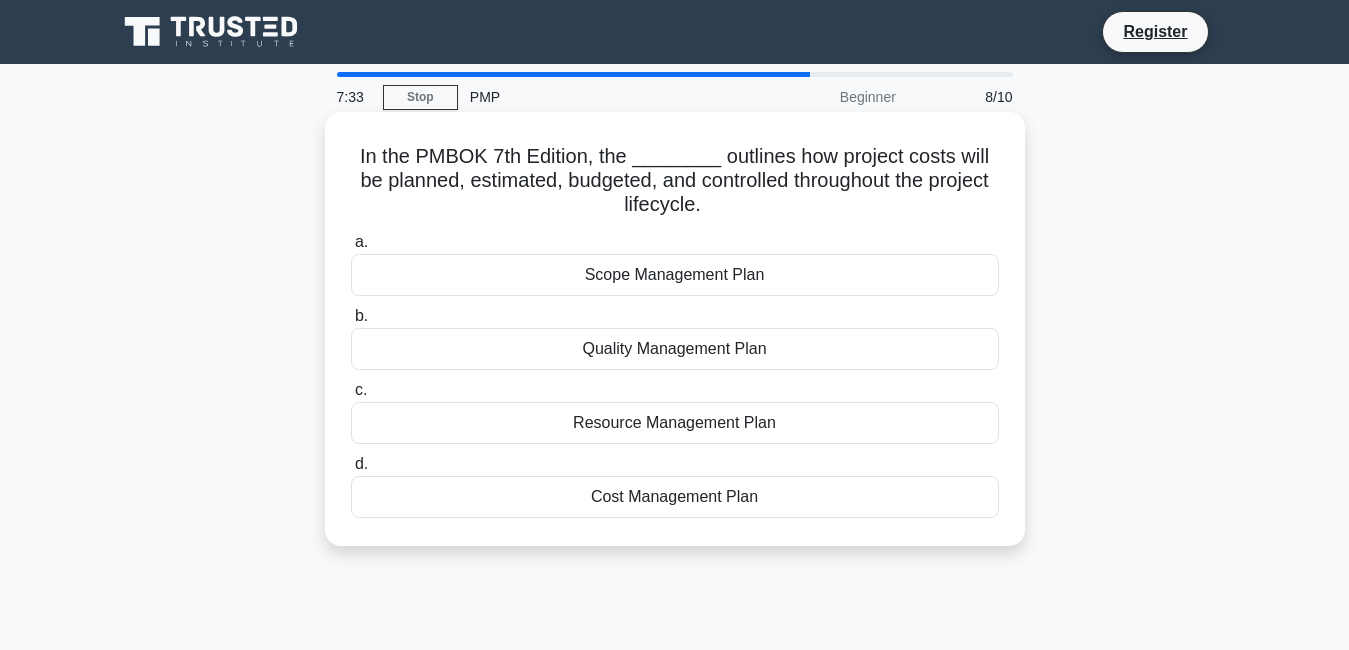 click on "Resource Management Plan" at bounding box center (675, 423) 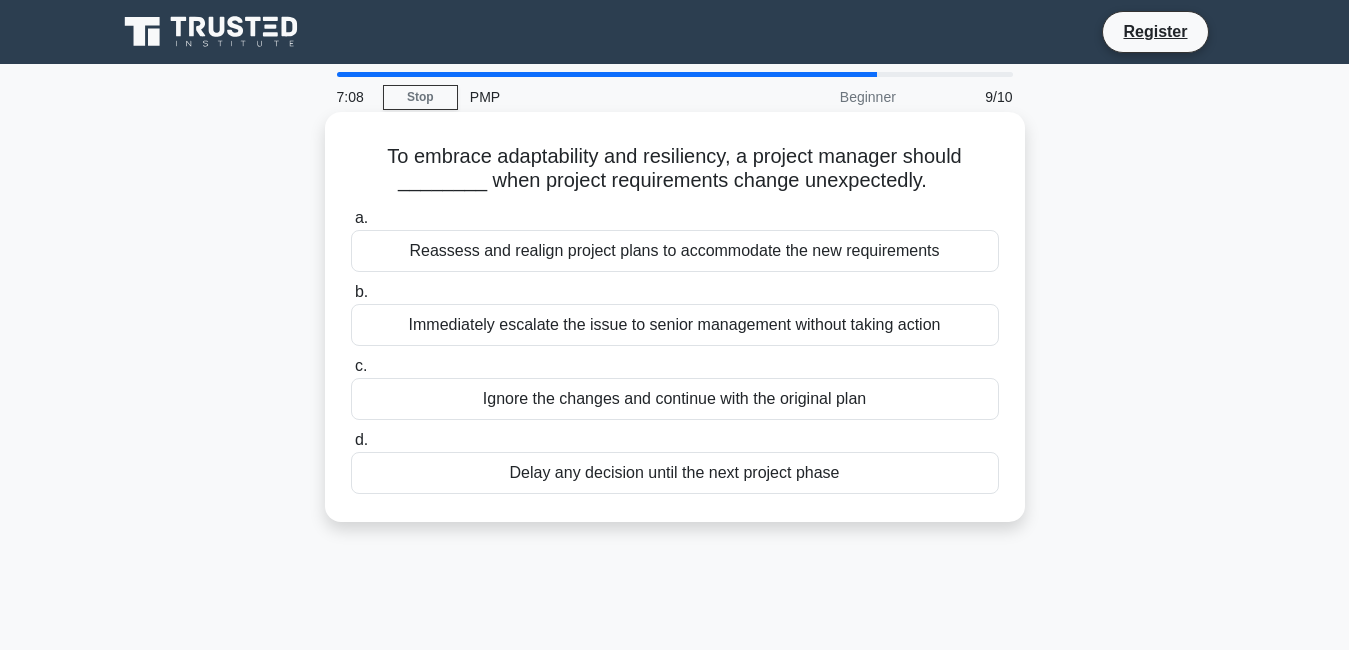 click on "Immediately escalate the issue to senior management without taking action" at bounding box center (675, 325) 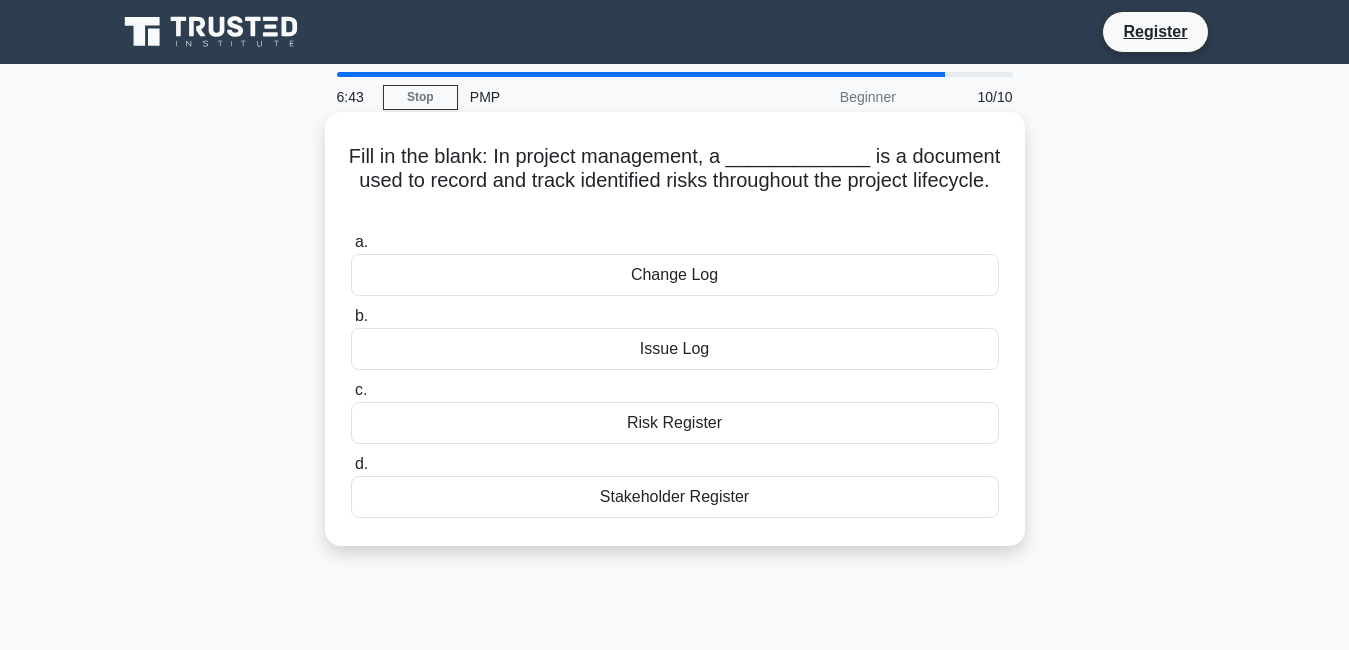 click on "Change Log" at bounding box center [675, 275] 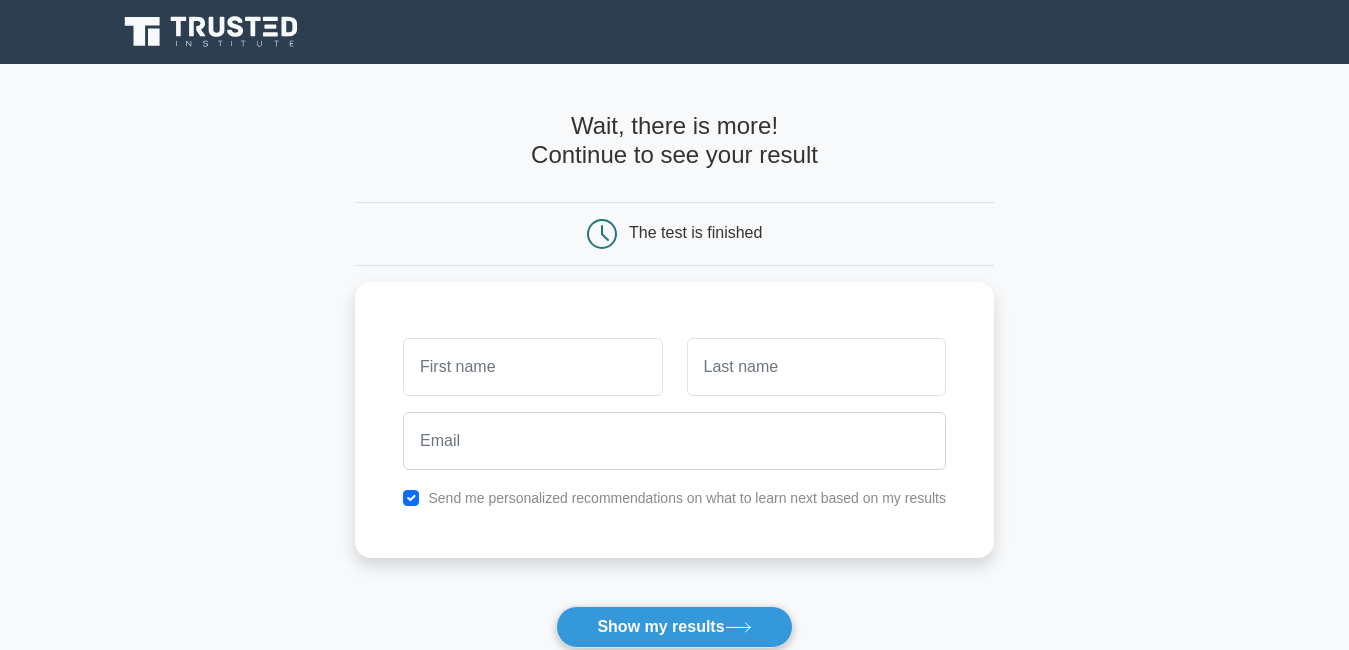scroll, scrollTop: 0, scrollLeft: 0, axis: both 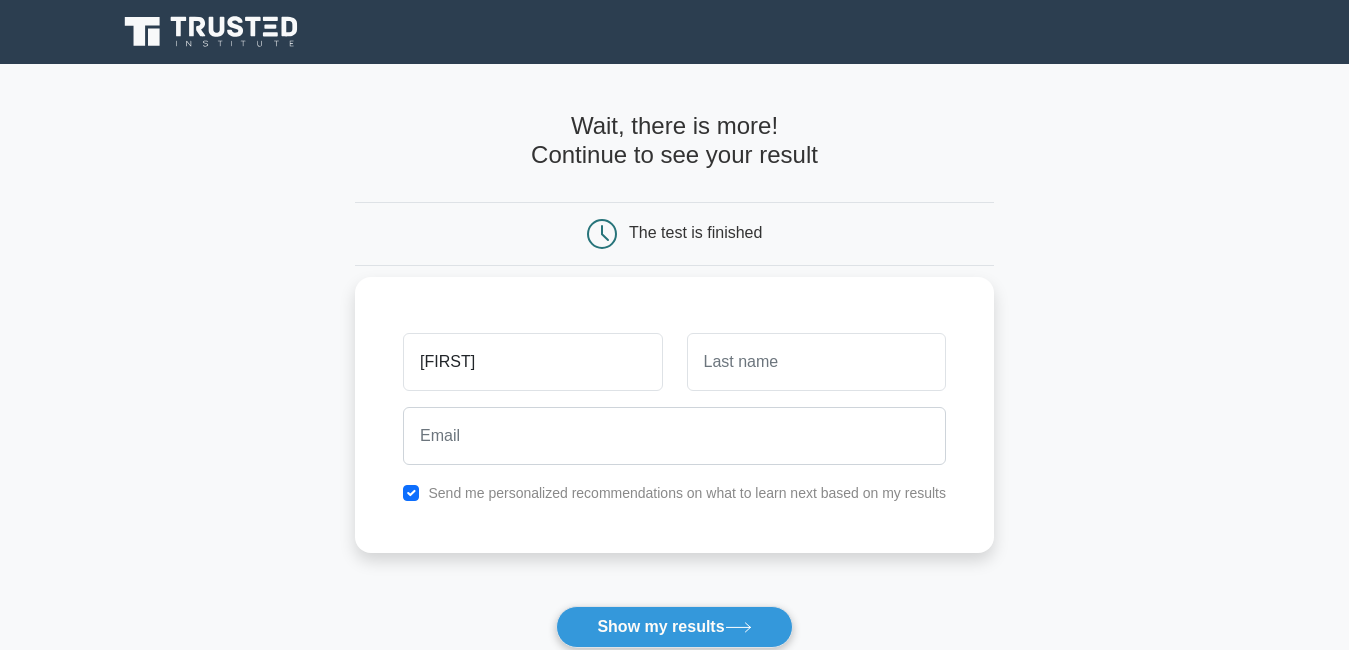 type on "janet" 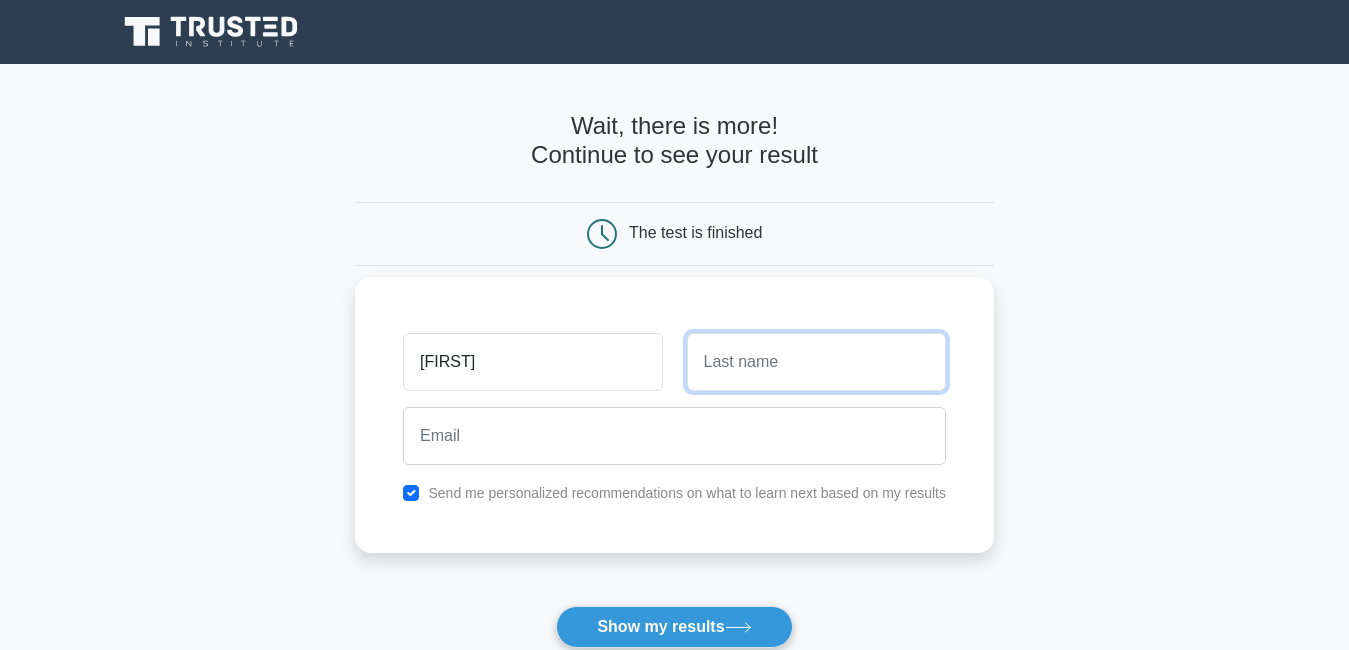 click at bounding box center (816, 362) 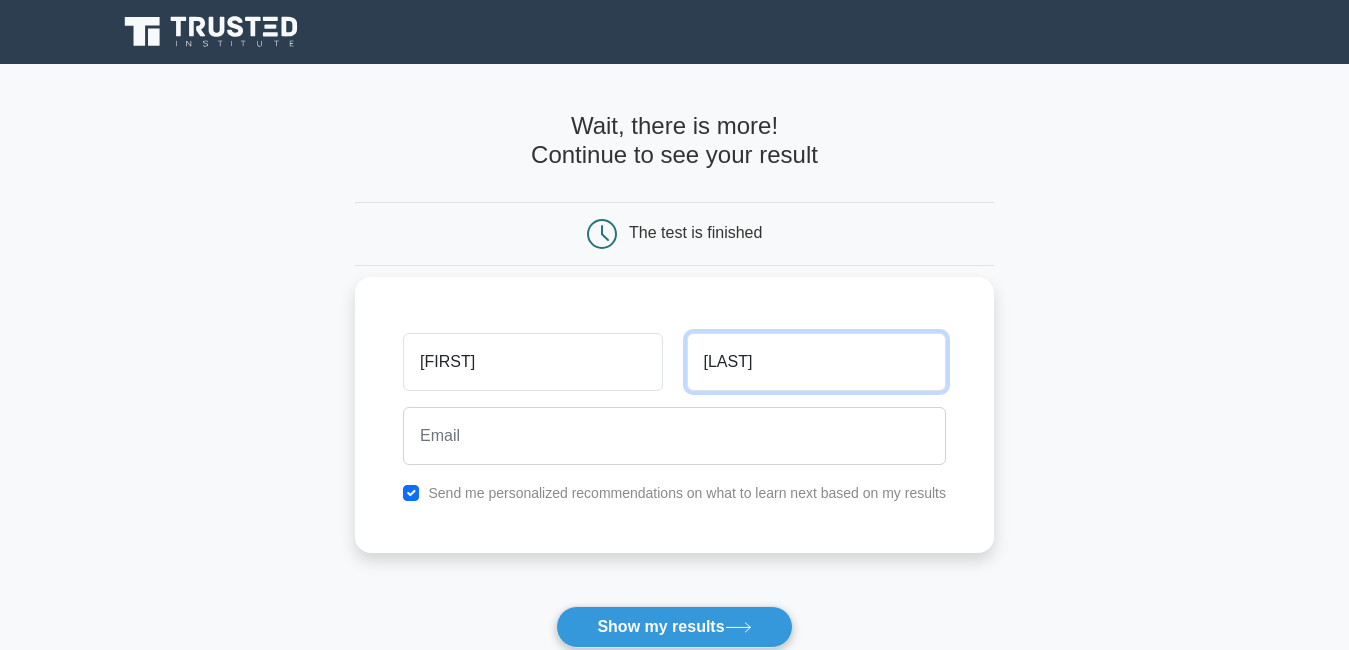 type on "egam" 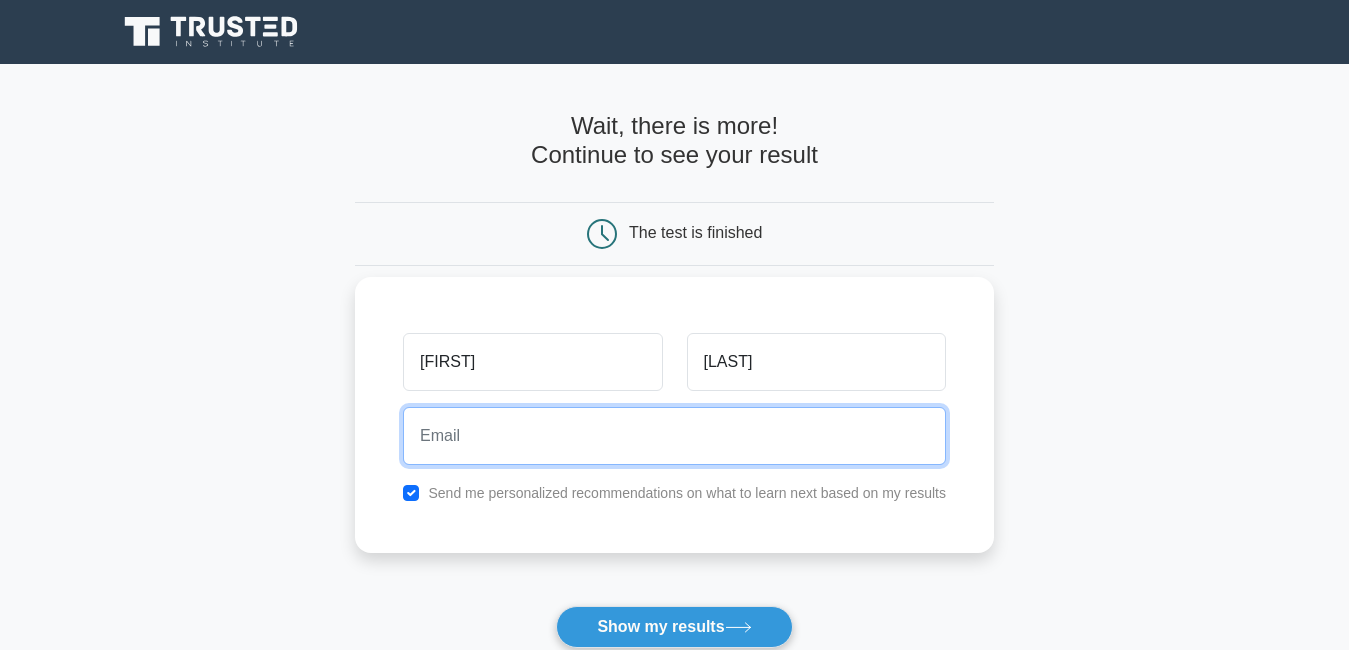 click at bounding box center (674, 436) 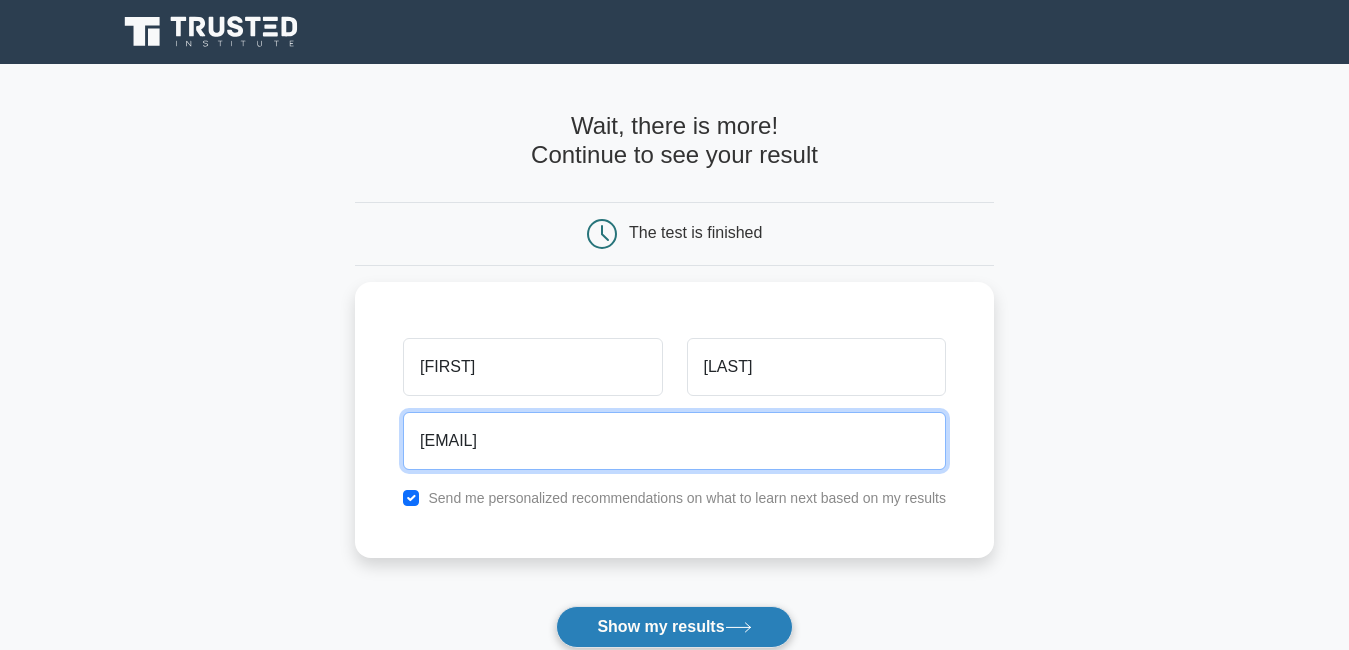 type on "egamjanet@gmail.com" 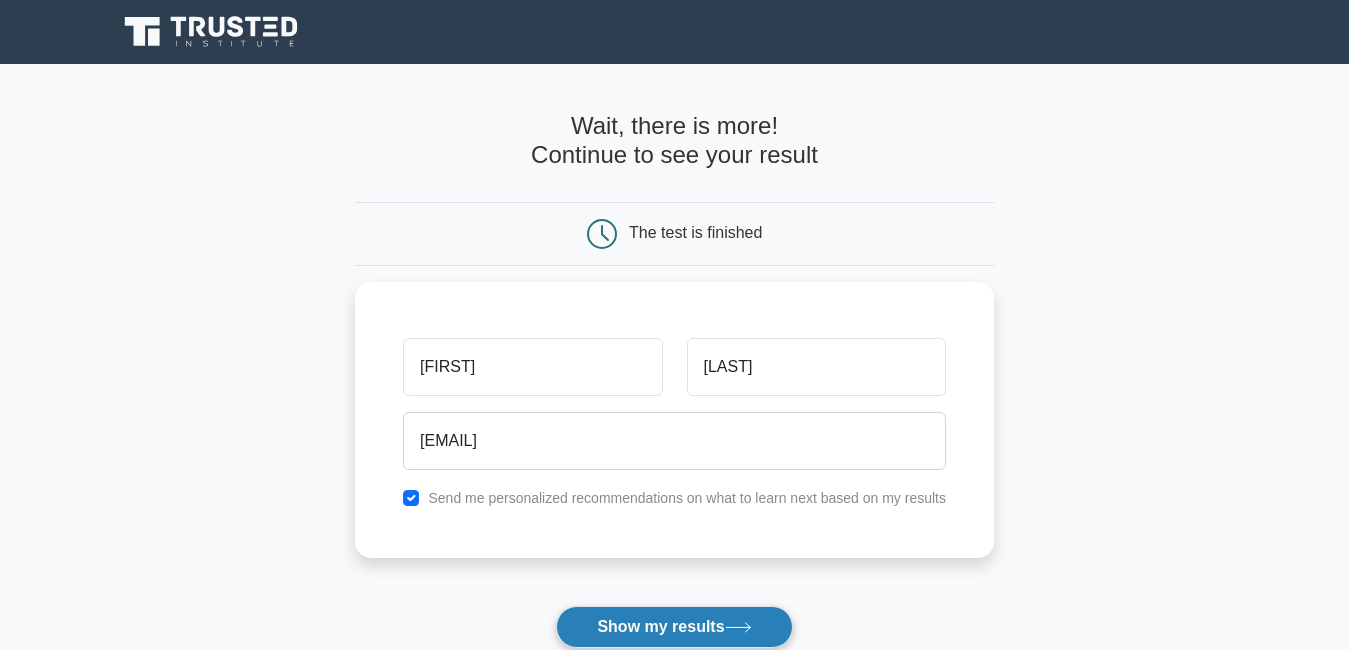 click on "Show my results" at bounding box center (674, 627) 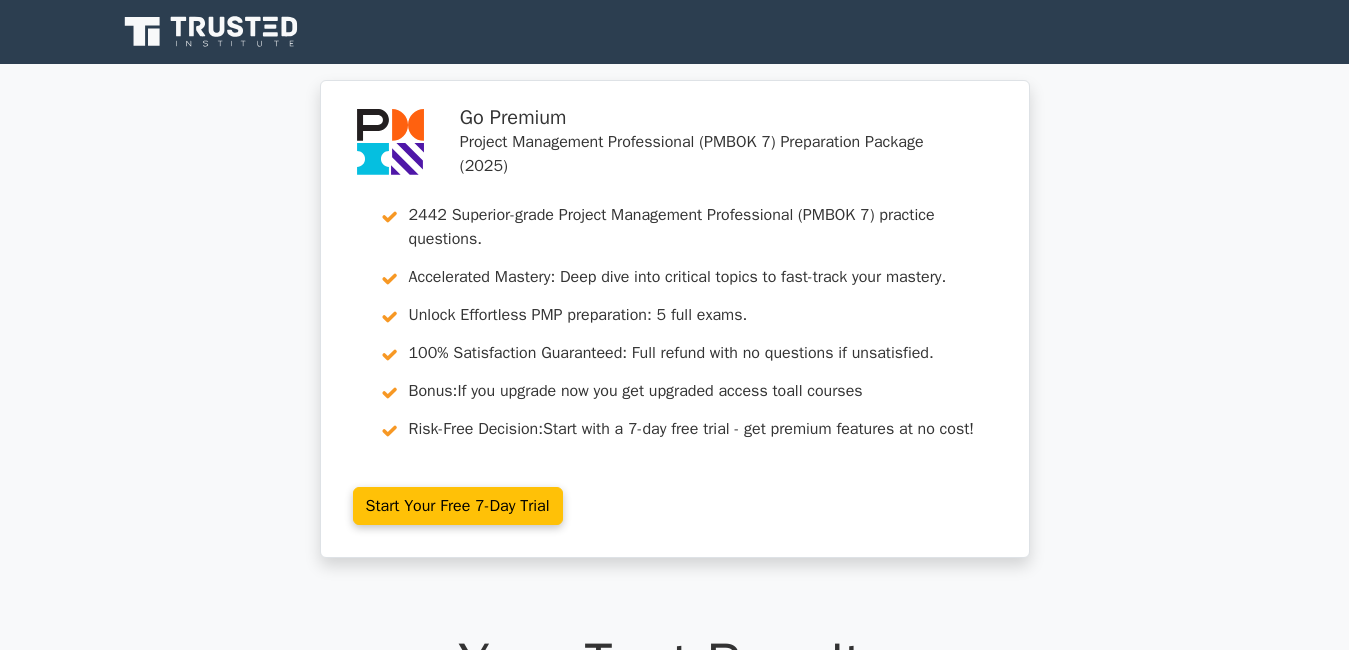 scroll, scrollTop: 0, scrollLeft: 0, axis: both 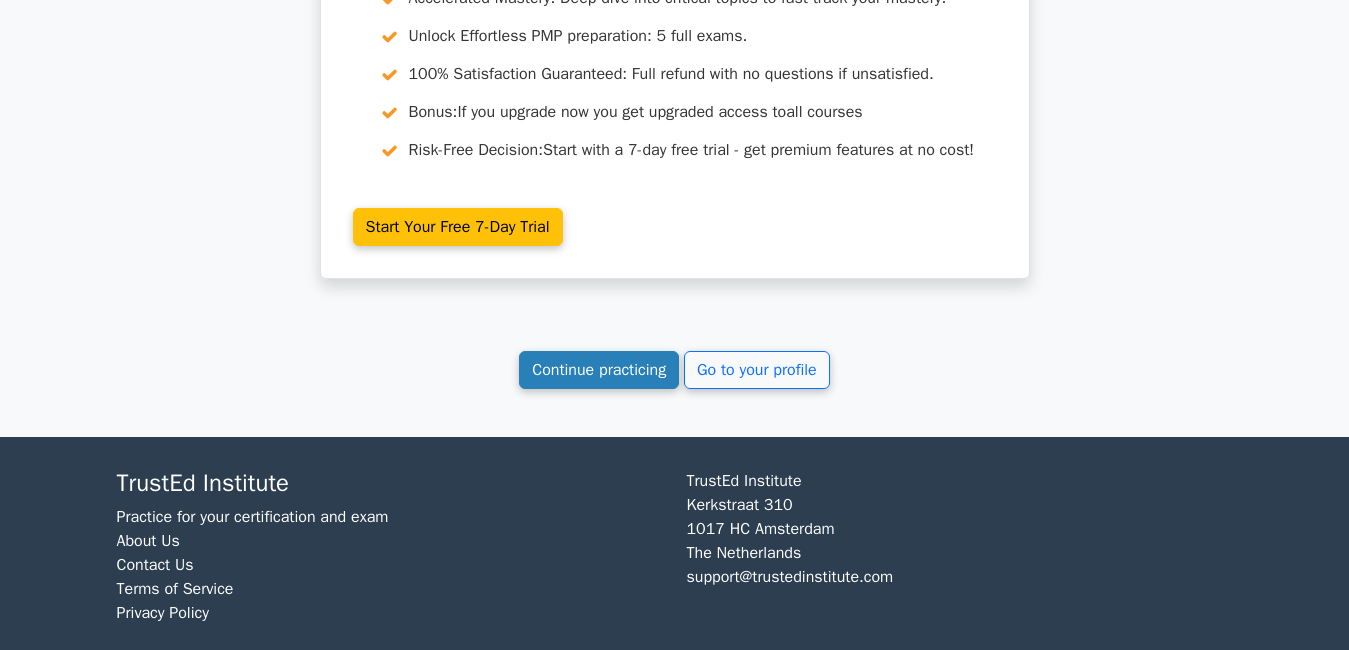 click on "Continue practicing" at bounding box center (599, 370) 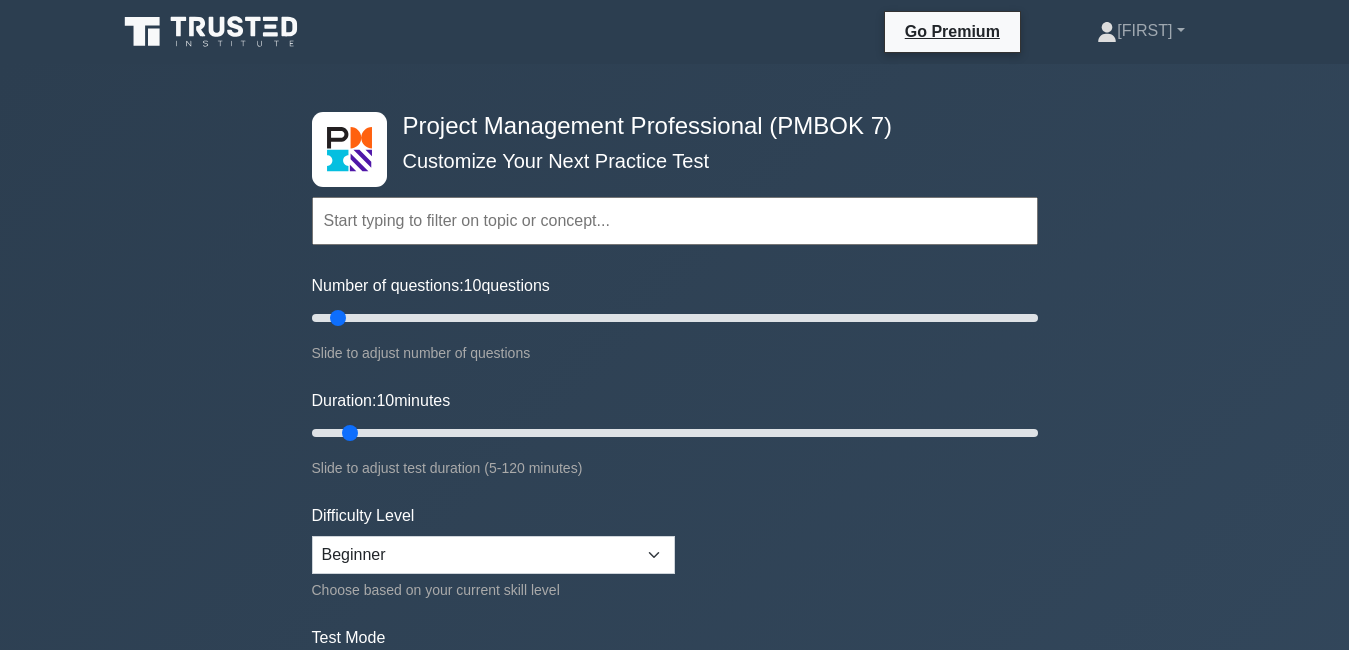 scroll, scrollTop: 0, scrollLeft: 0, axis: both 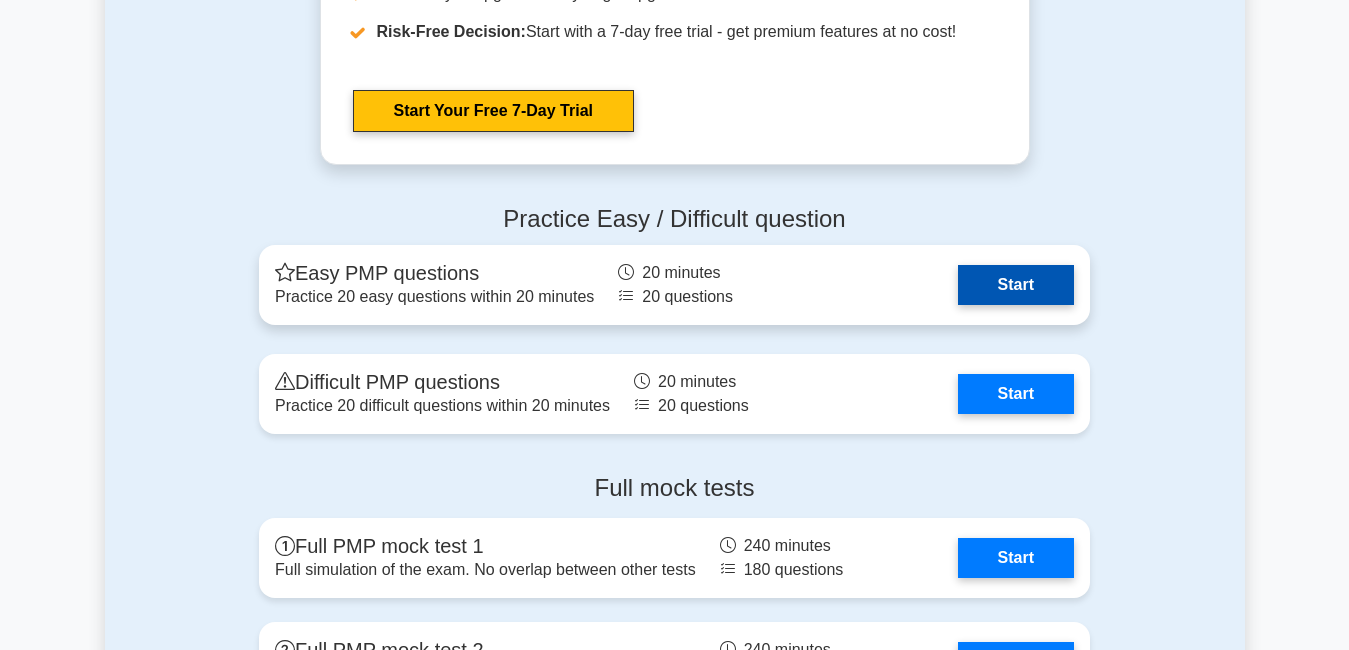click on "Start" at bounding box center (1016, 285) 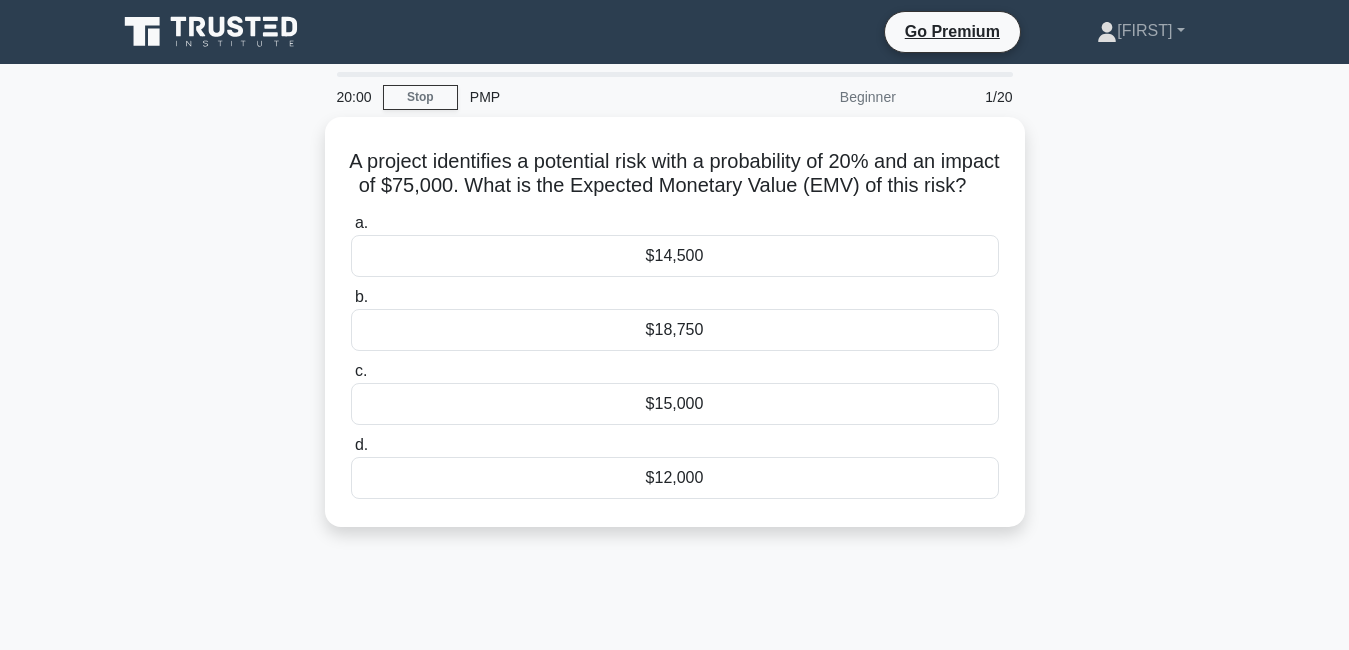 scroll, scrollTop: 0, scrollLeft: 0, axis: both 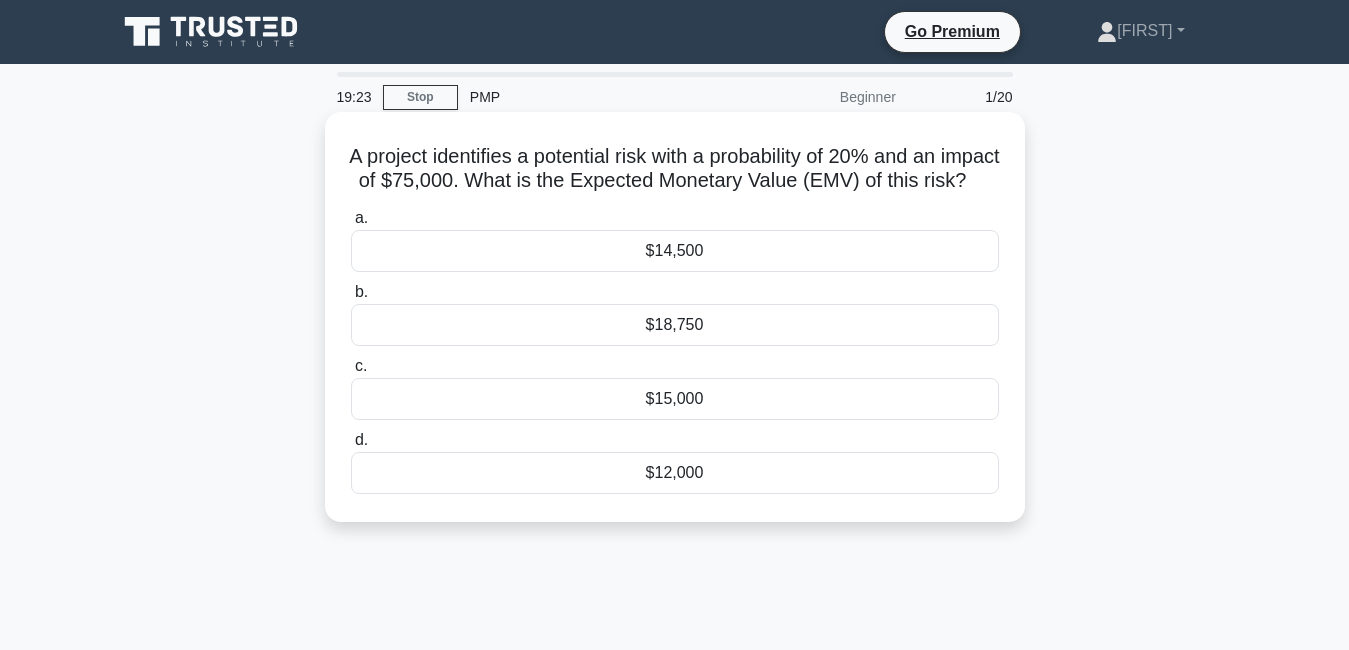 click on "$18,750" at bounding box center (675, 325) 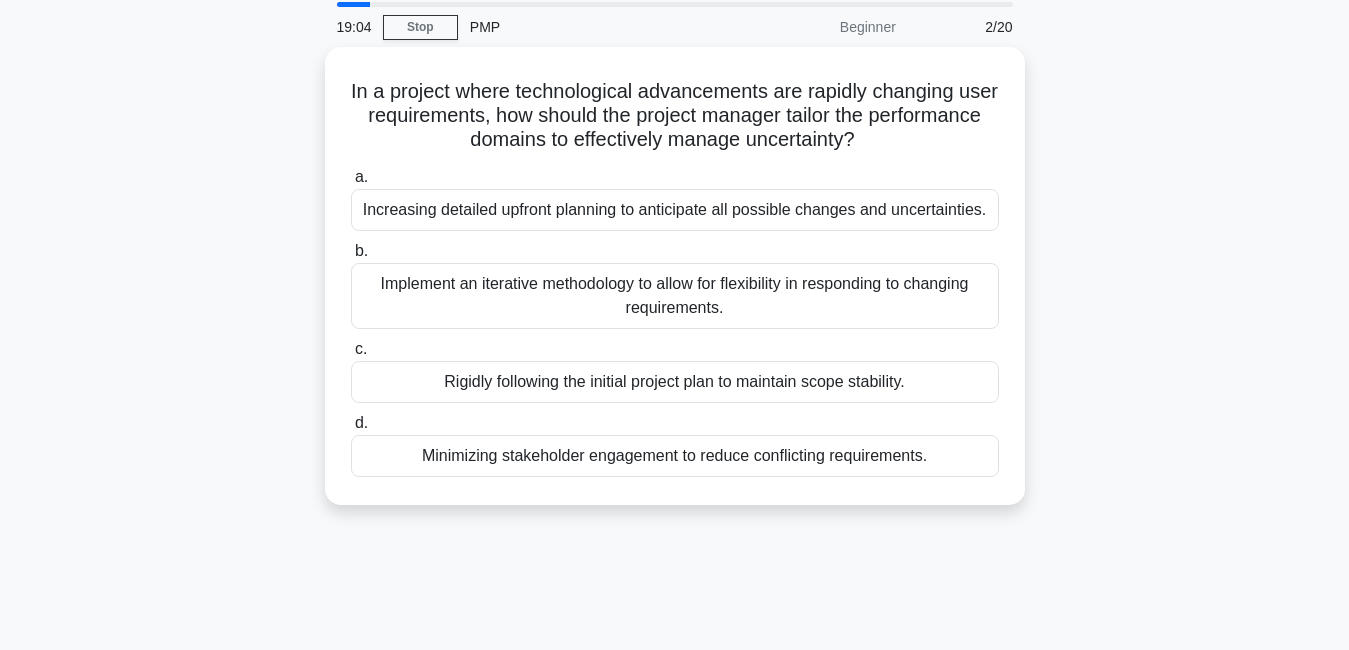 scroll, scrollTop: 74, scrollLeft: 0, axis: vertical 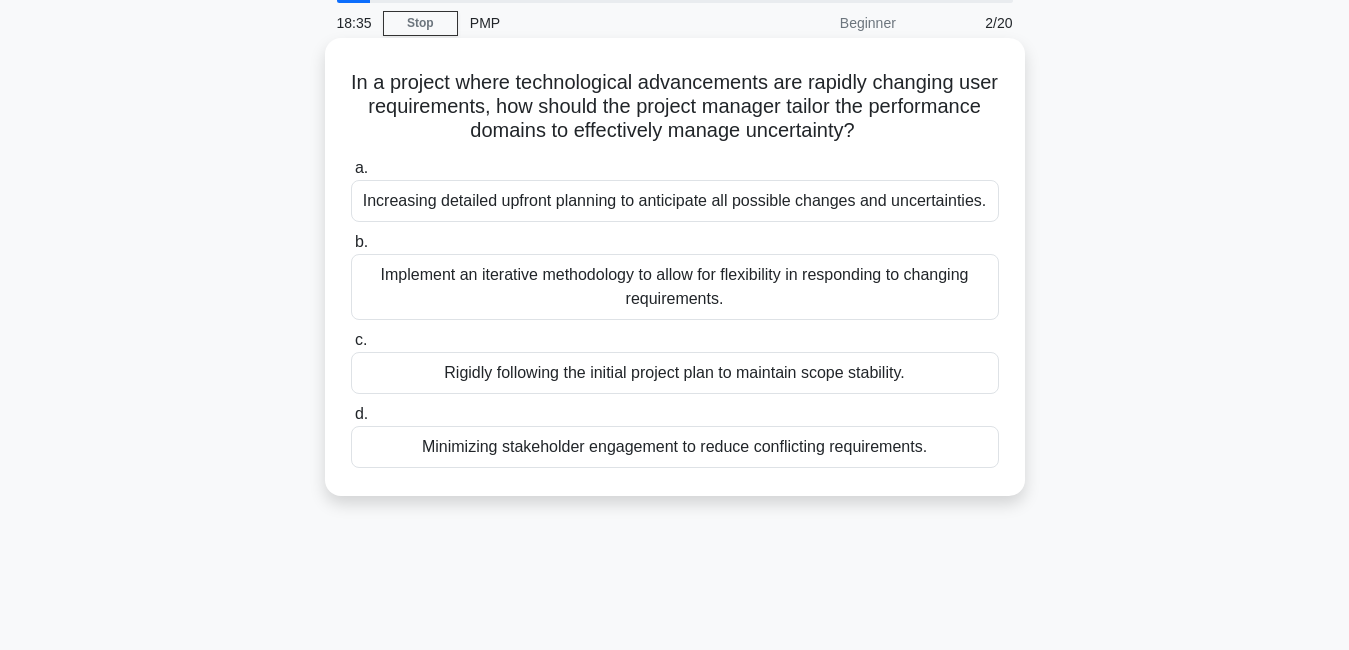 click on "Increasing detailed upfront planning to anticipate all possible changes and uncertainties." at bounding box center [675, 201] 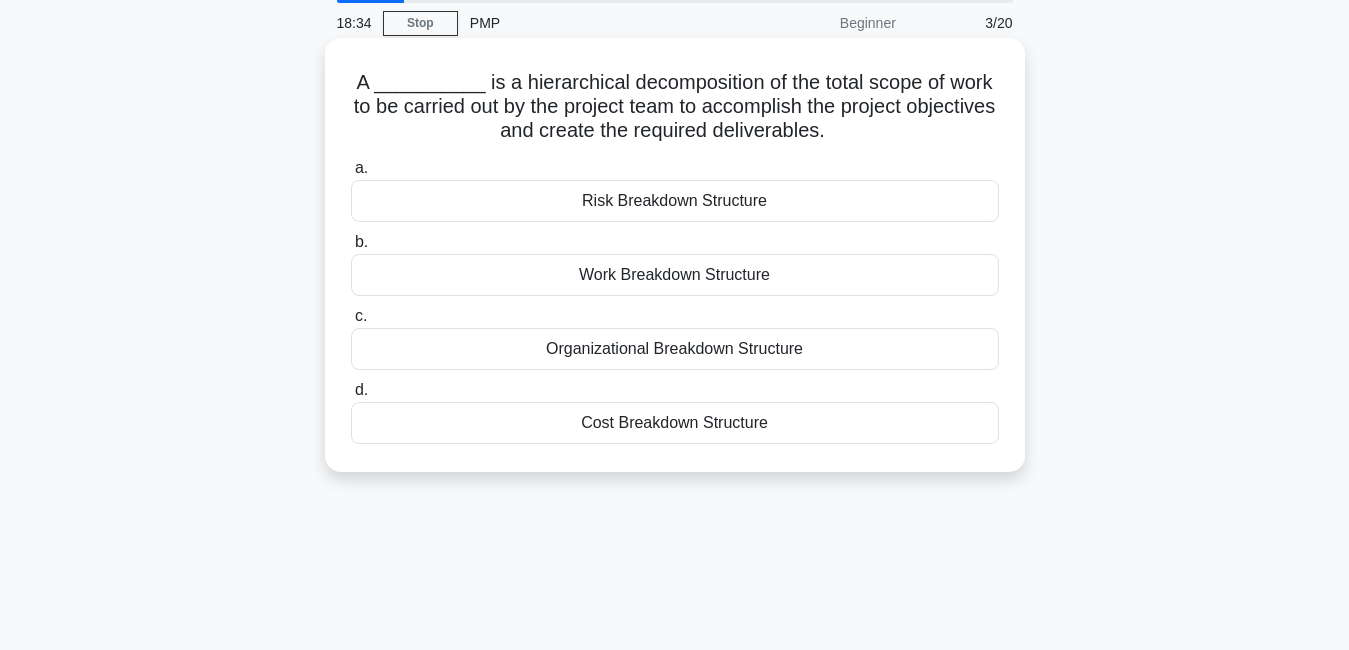 scroll, scrollTop: 0, scrollLeft: 0, axis: both 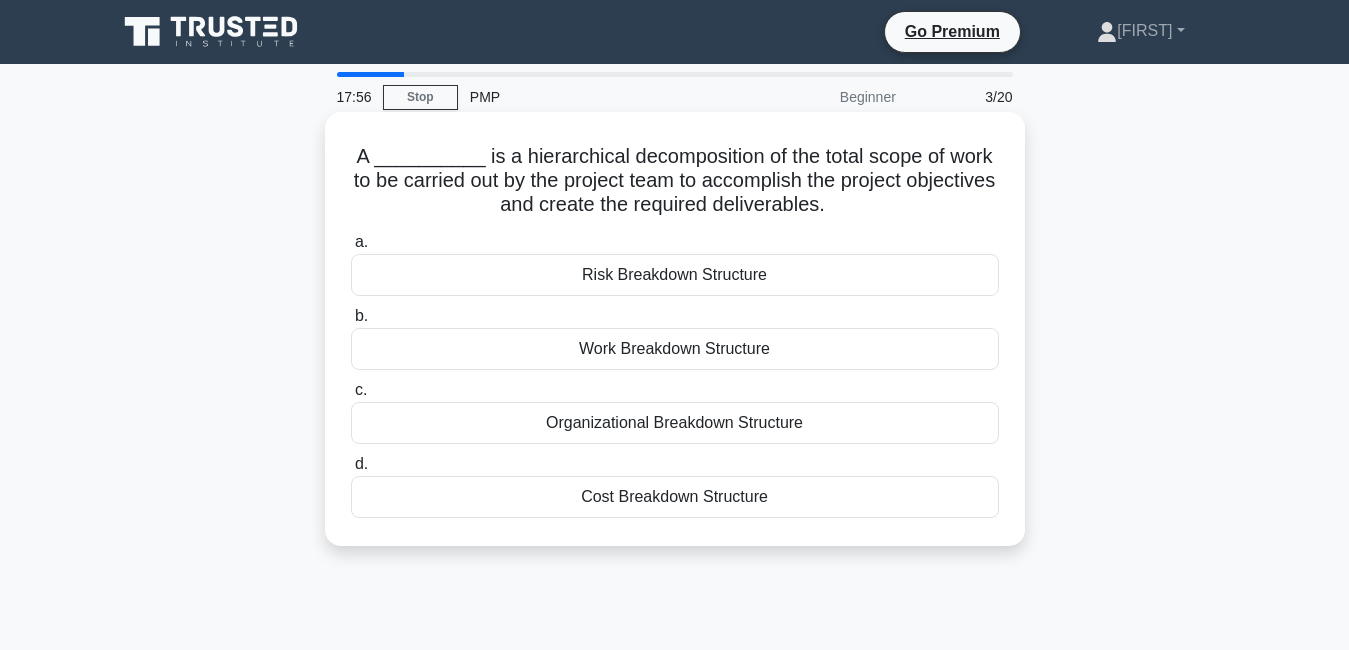 click on "Work Breakdown Structure" at bounding box center (675, 349) 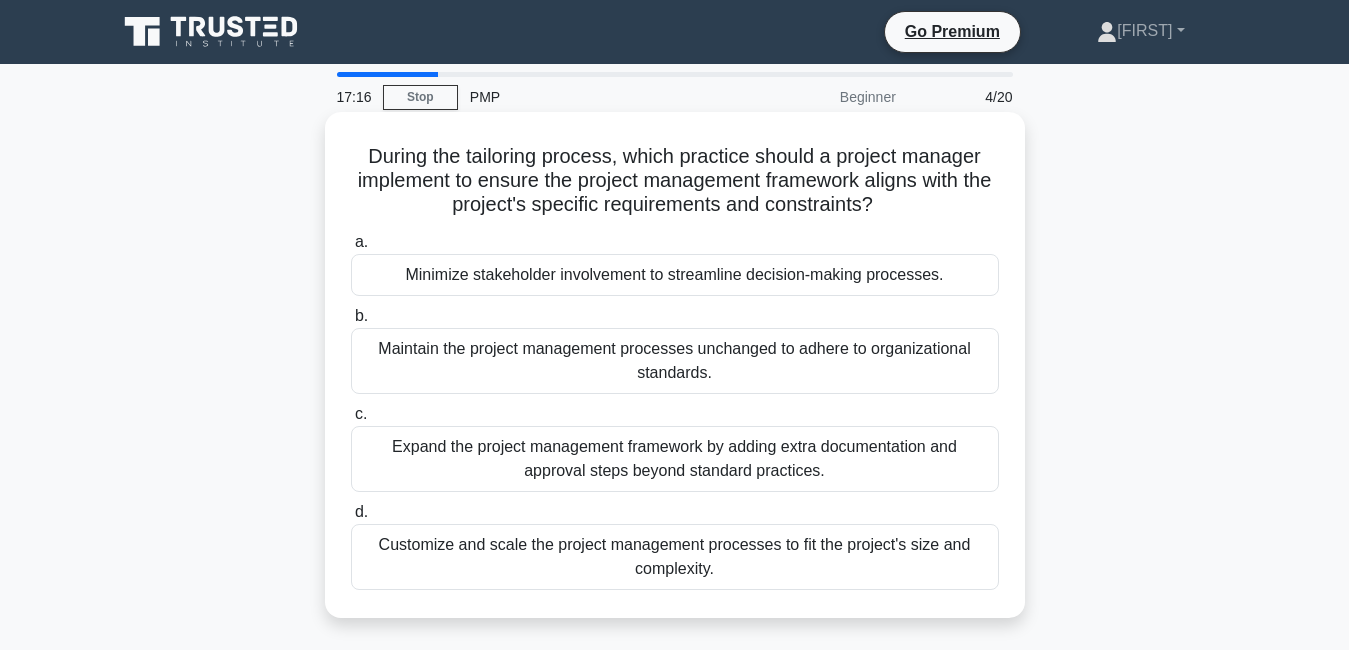 click on "Maintain the project management processes unchanged to adhere to organizational standards." at bounding box center [675, 361] 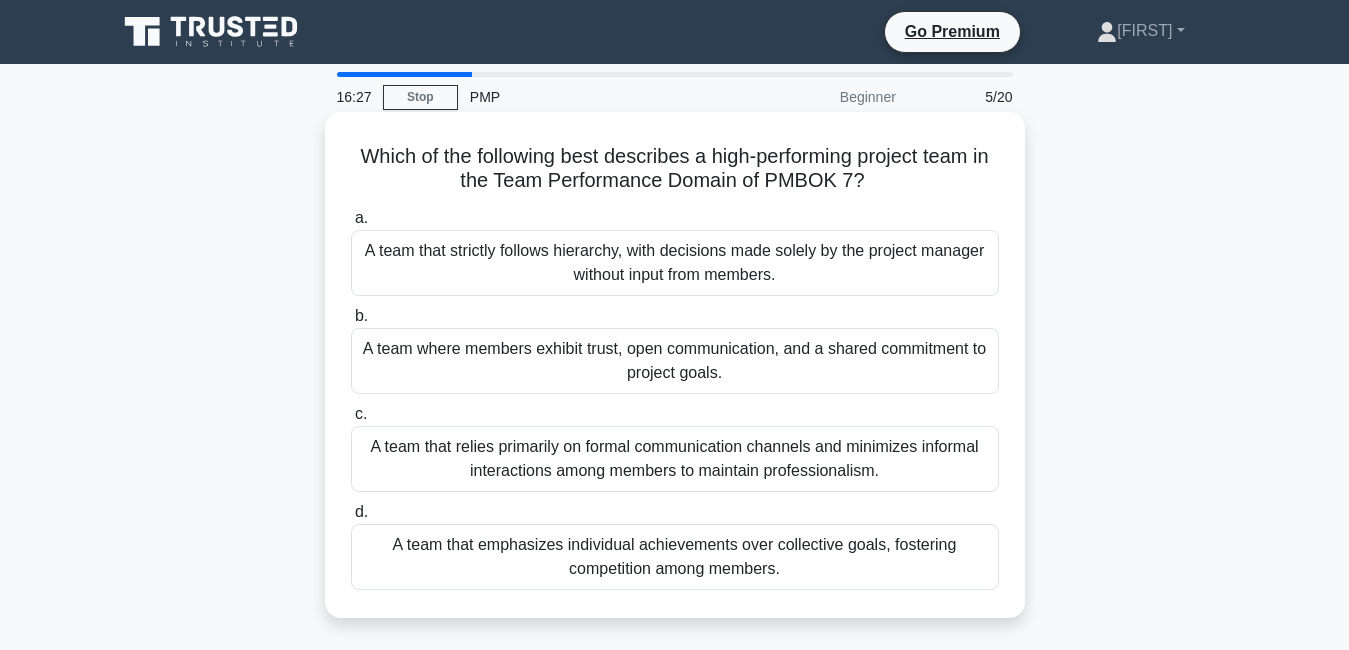 click on "A team where members exhibit trust, open communication, and a shared commitment to project goals." at bounding box center [675, 361] 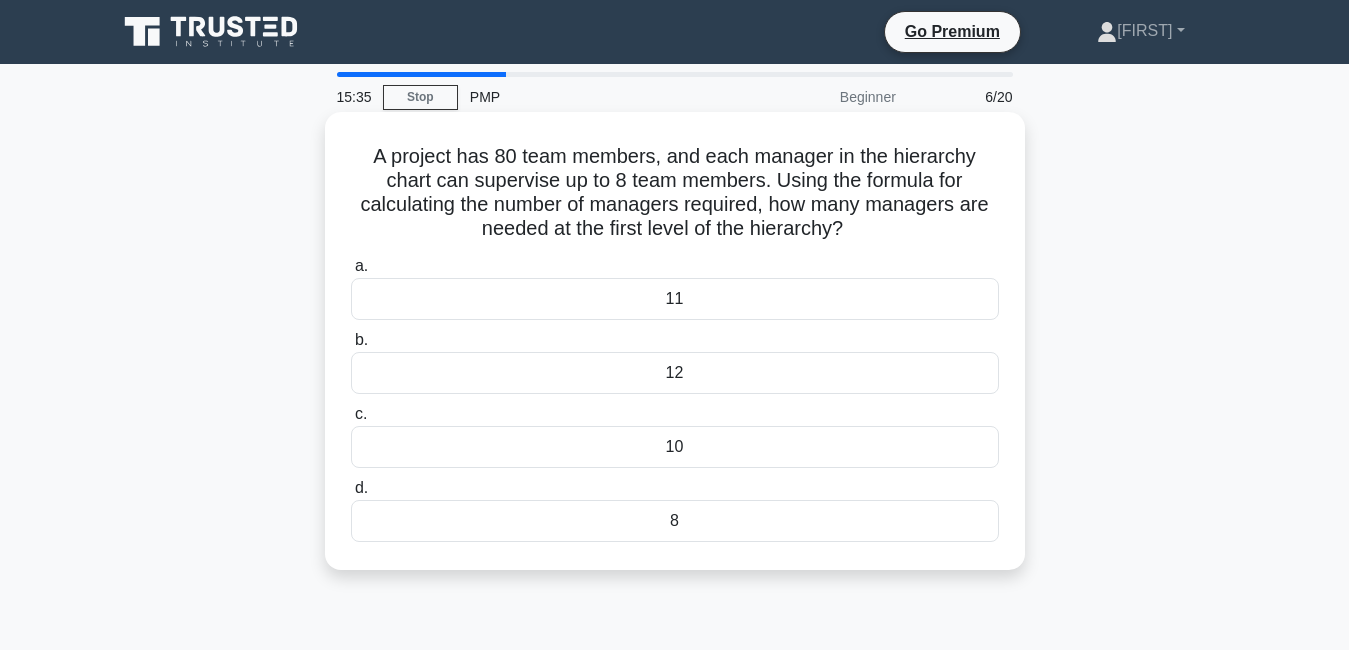 click on "8" at bounding box center [675, 521] 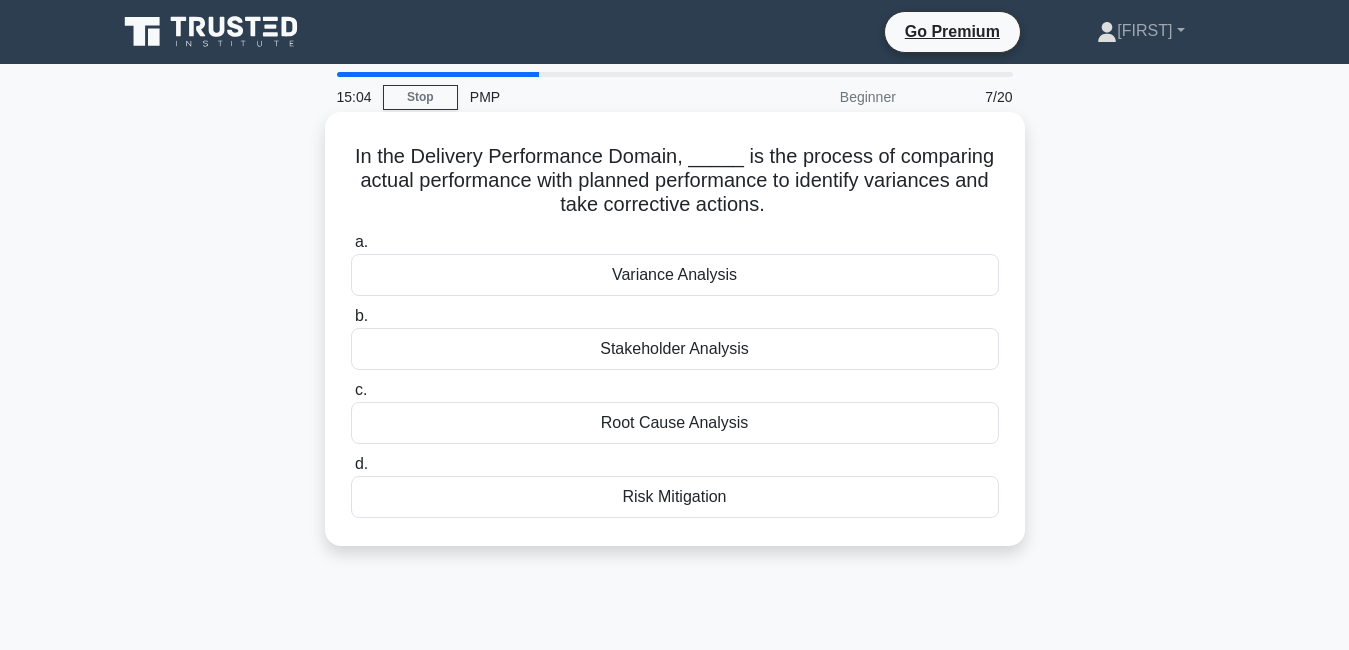 click on "Risk Mitigation" at bounding box center [675, 497] 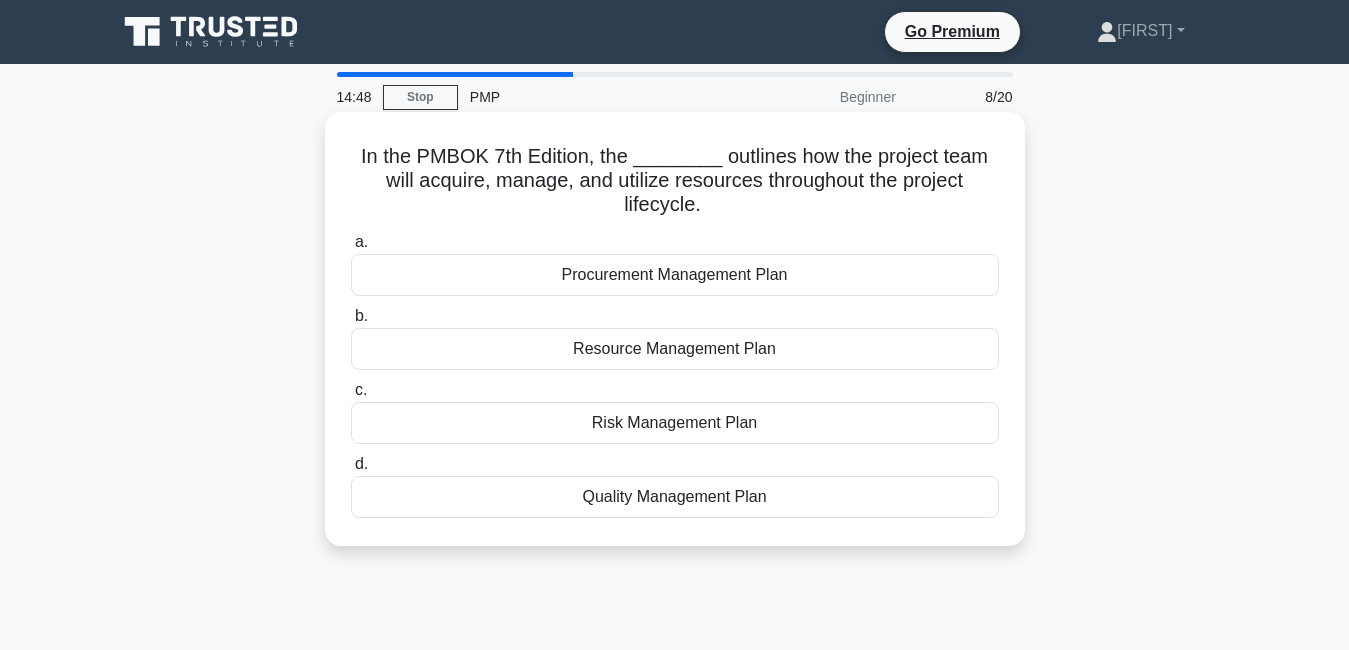click on "Procurement Management Plan" at bounding box center (675, 275) 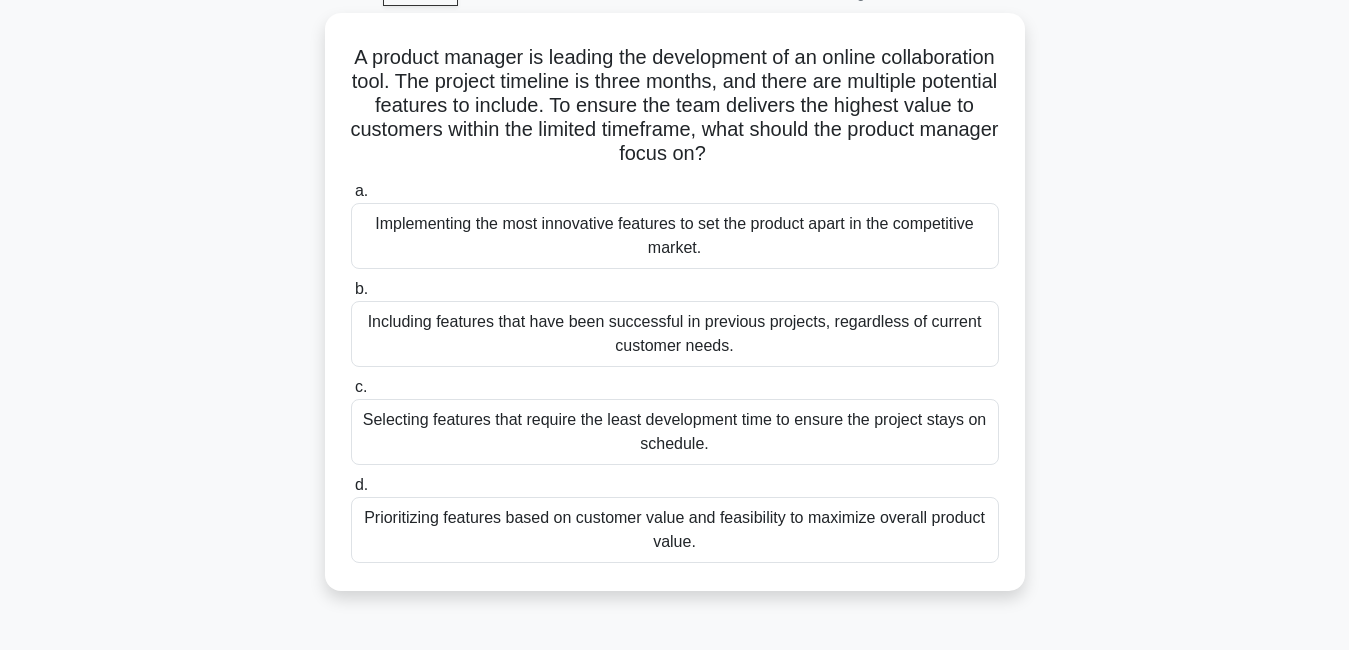 scroll, scrollTop: 105, scrollLeft: 0, axis: vertical 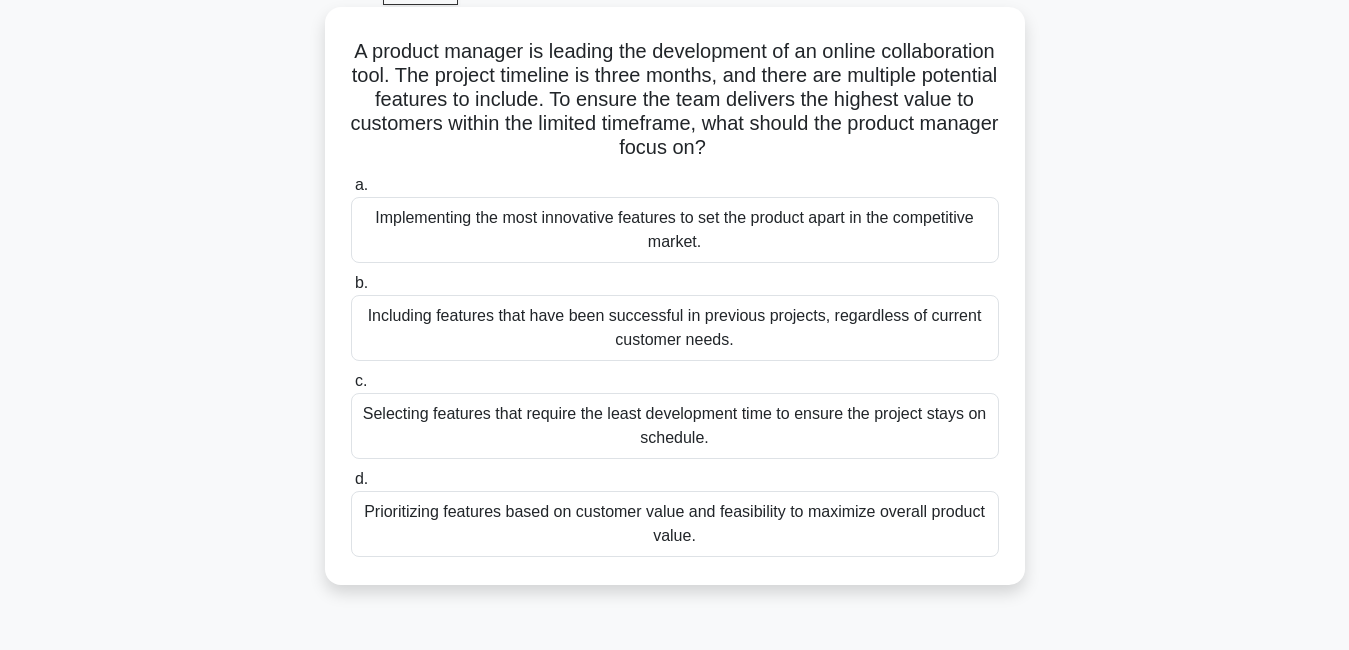 click on "Prioritizing features based on customer value and feasibility to maximize overall product value." at bounding box center [675, 524] 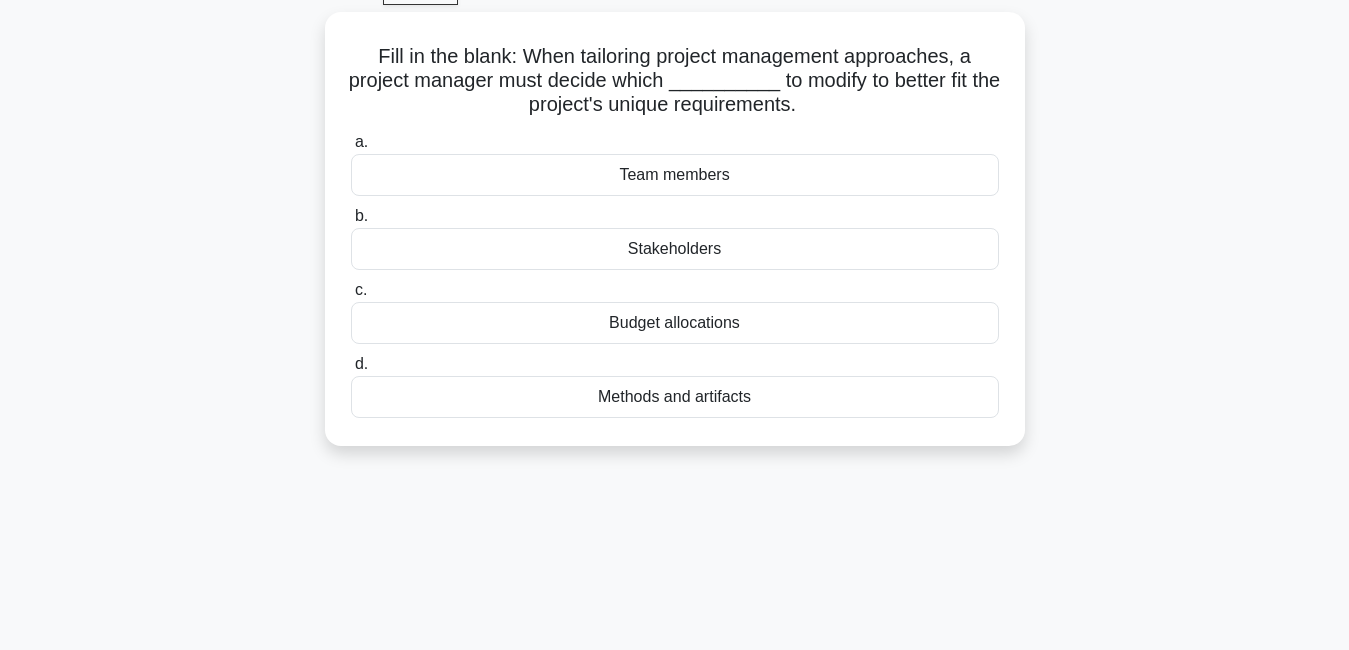 scroll, scrollTop: 0, scrollLeft: 0, axis: both 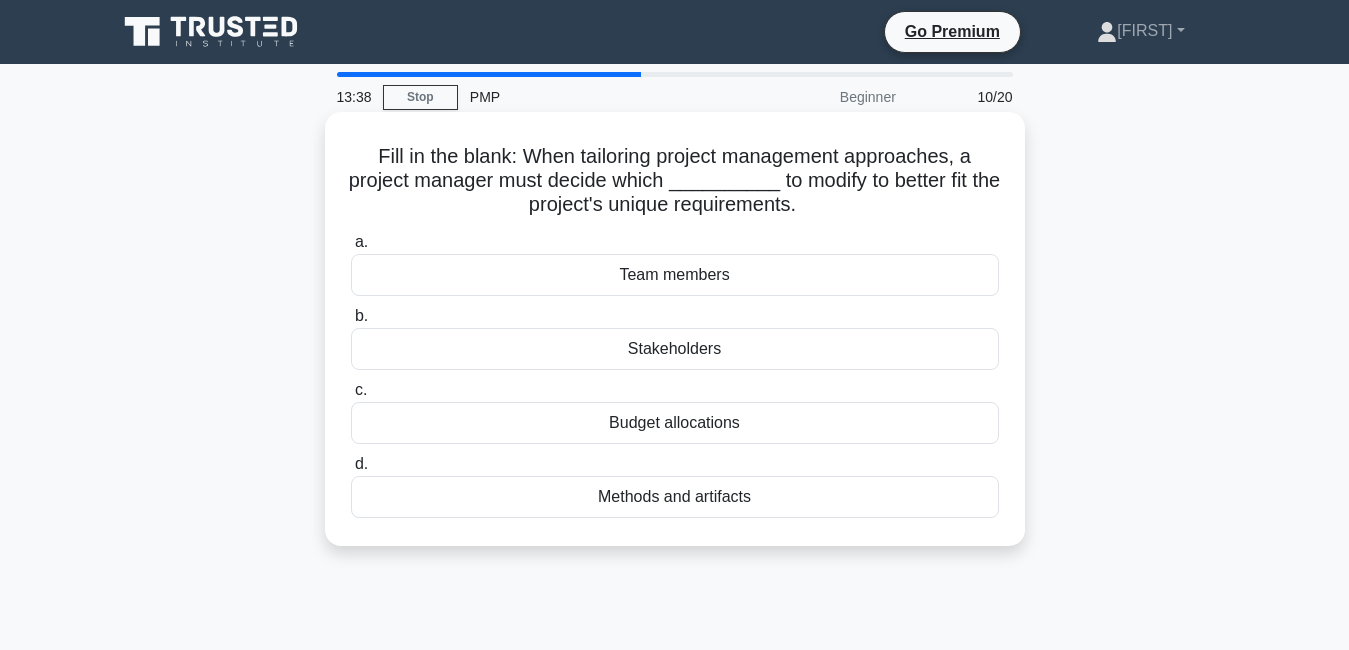 click on "Team members" at bounding box center [675, 275] 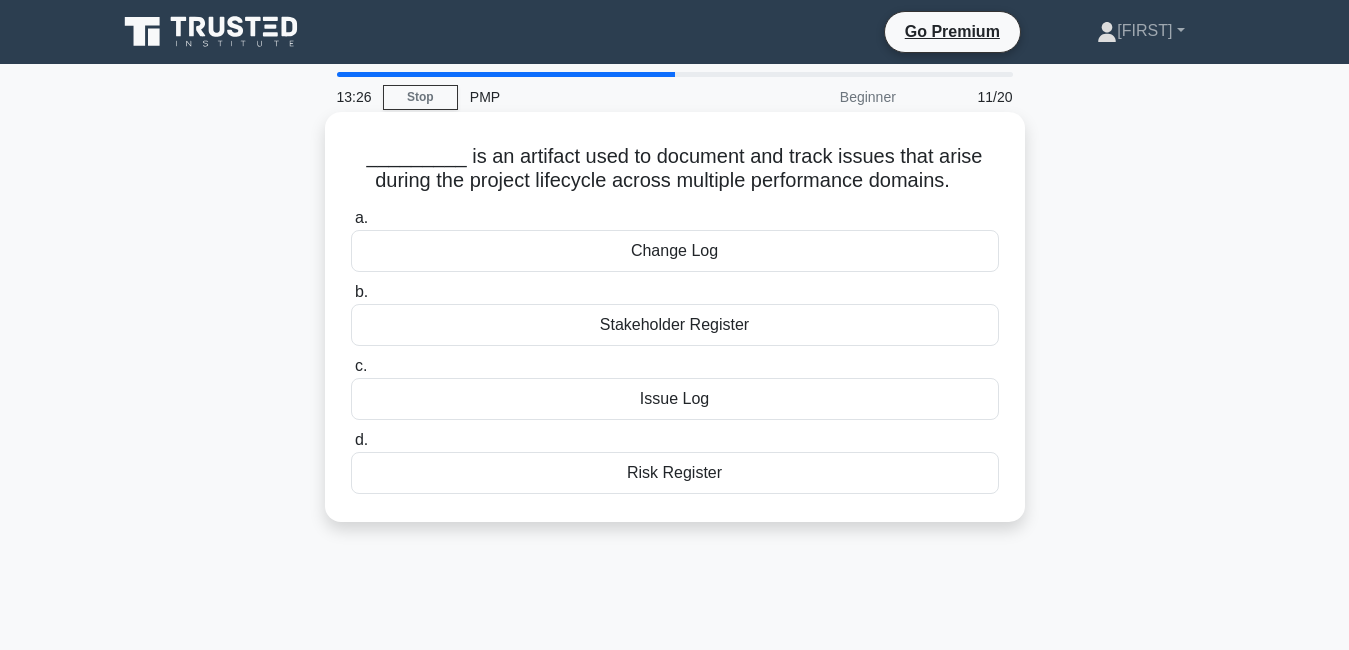 click on "Change Log" at bounding box center [675, 251] 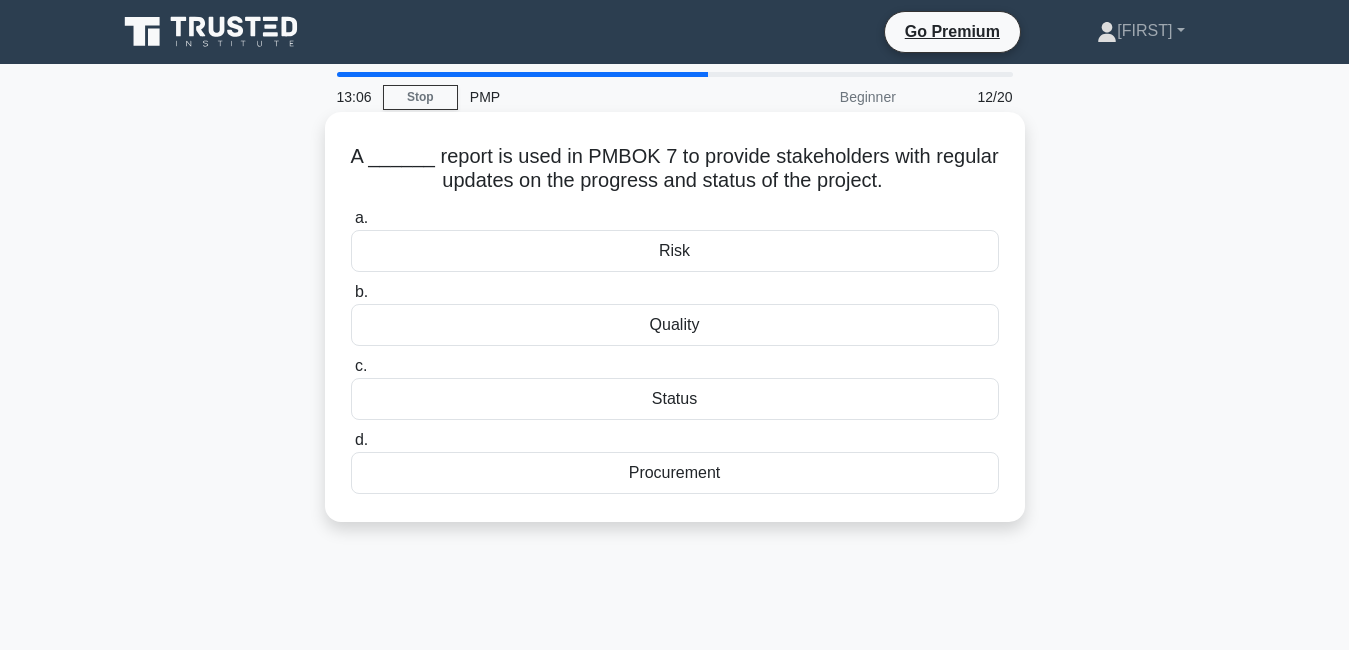 click on "Procurement" at bounding box center [675, 473] 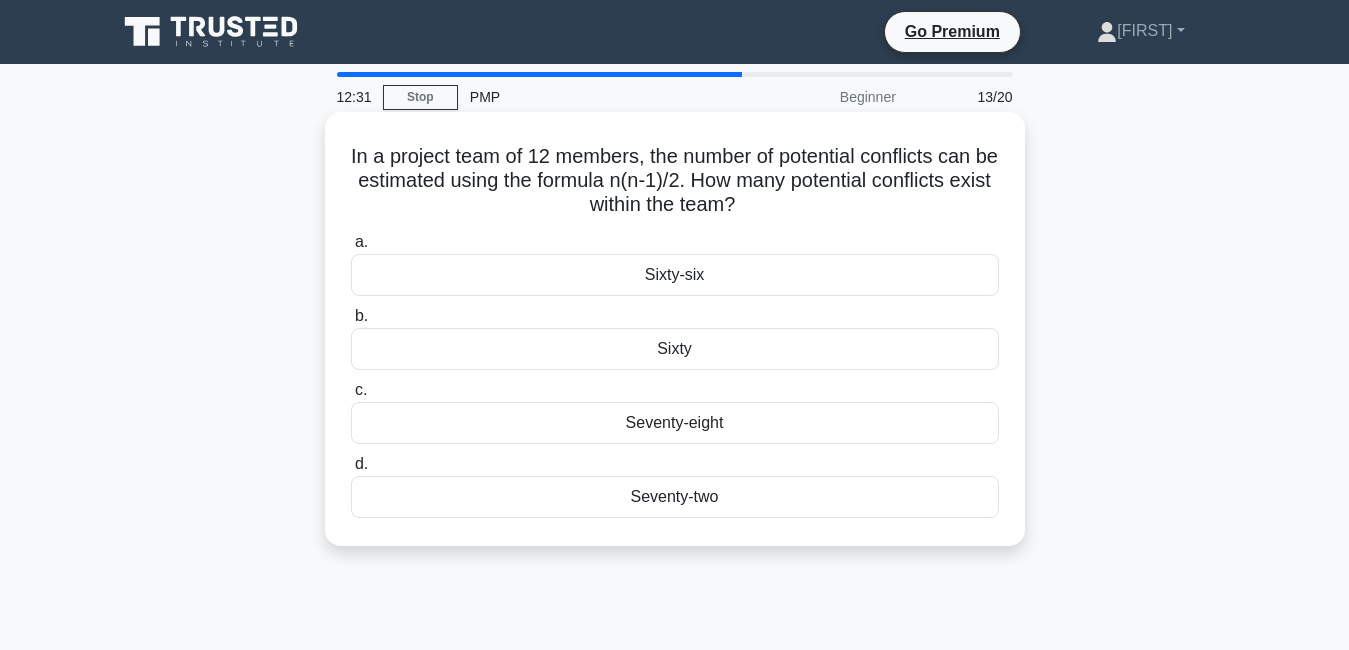 click on "Seventy-two" at bounding box center [675, 497] 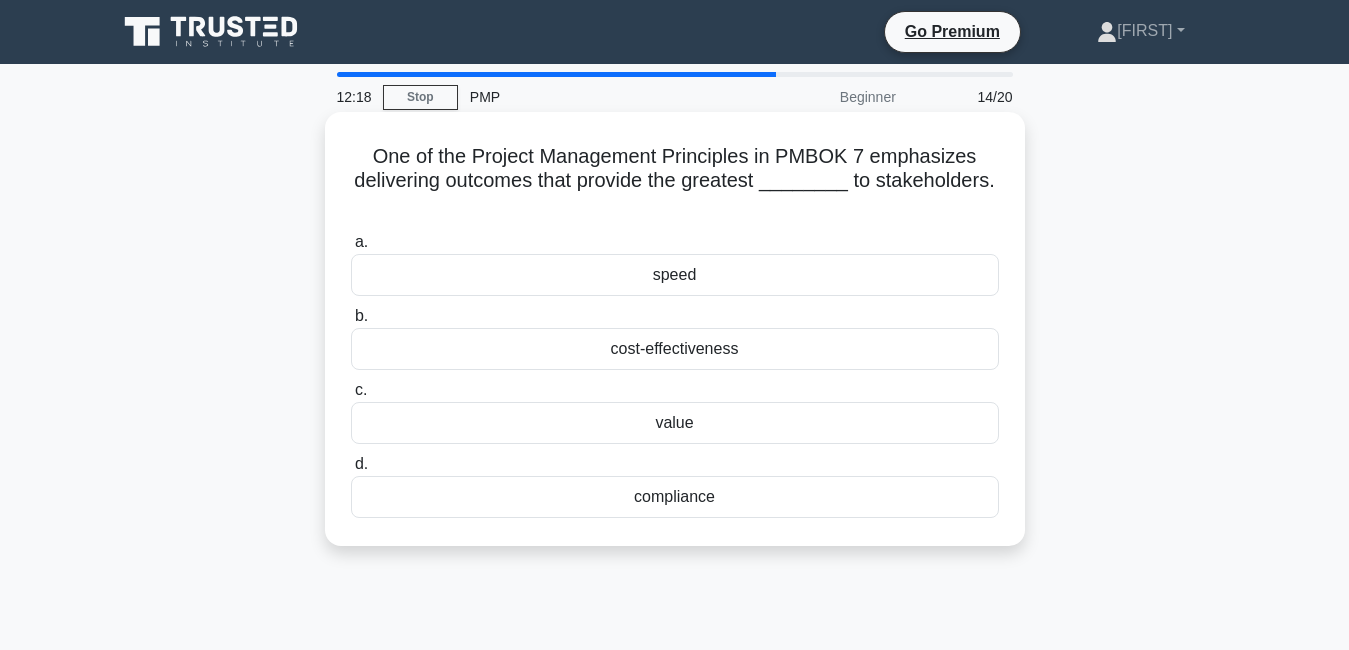 click on "value" at bounding box center [675, 423] 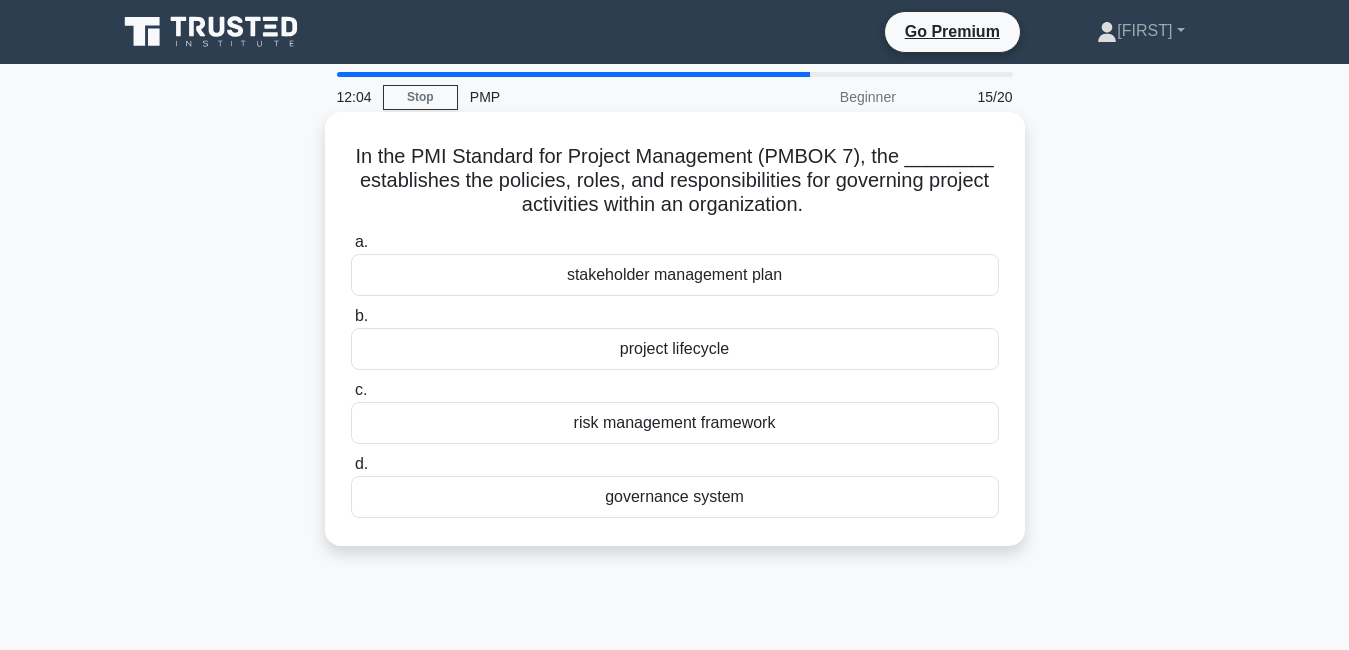 click on "risk management framework" at bounding box center (675, 423) 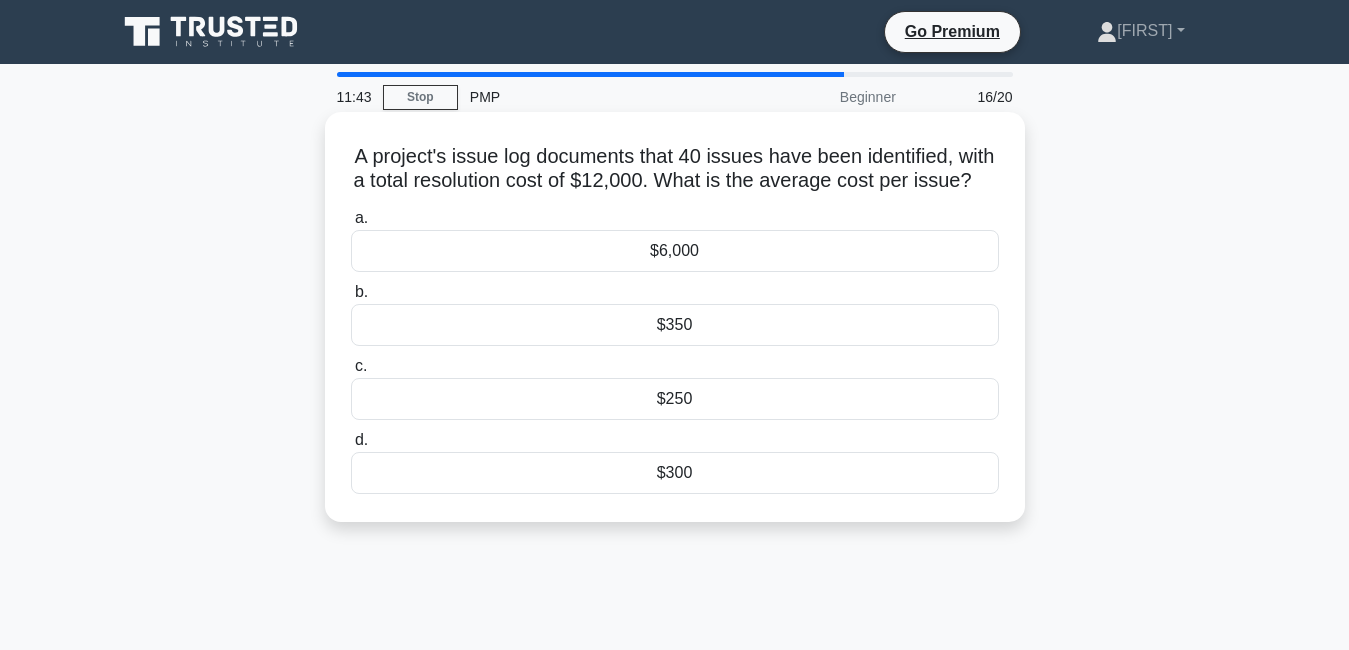 click on "$350" at bounding box center [675, 325] 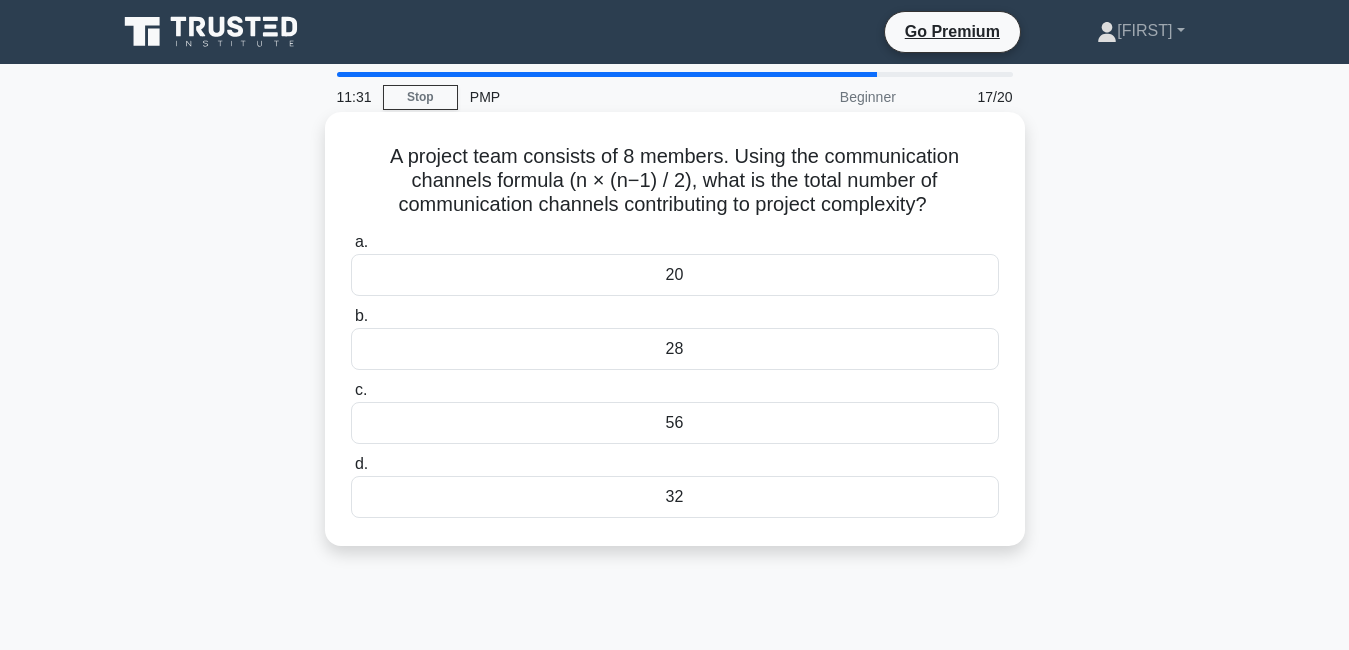 click on "28" at bounding box center [675, 349] 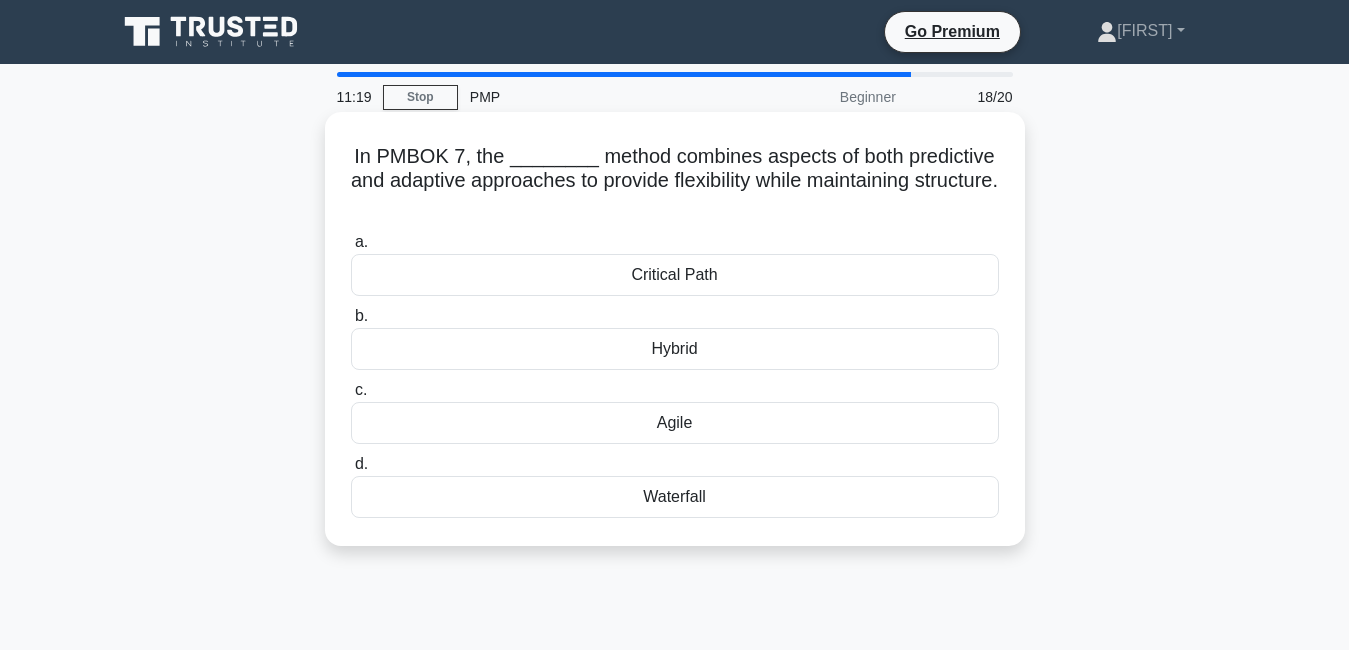 click on "Critical Path" at bounding box center (675, 275) 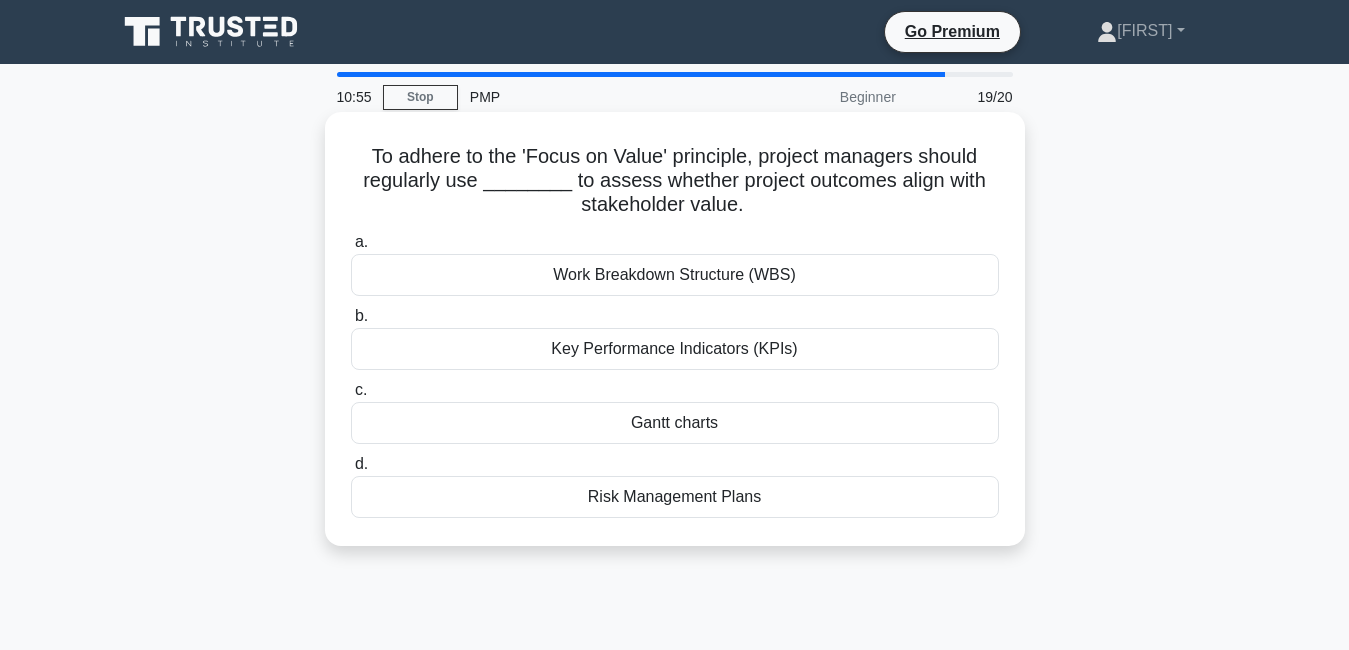 click on "Risk Management Plans" at bounding box center [675, 497] 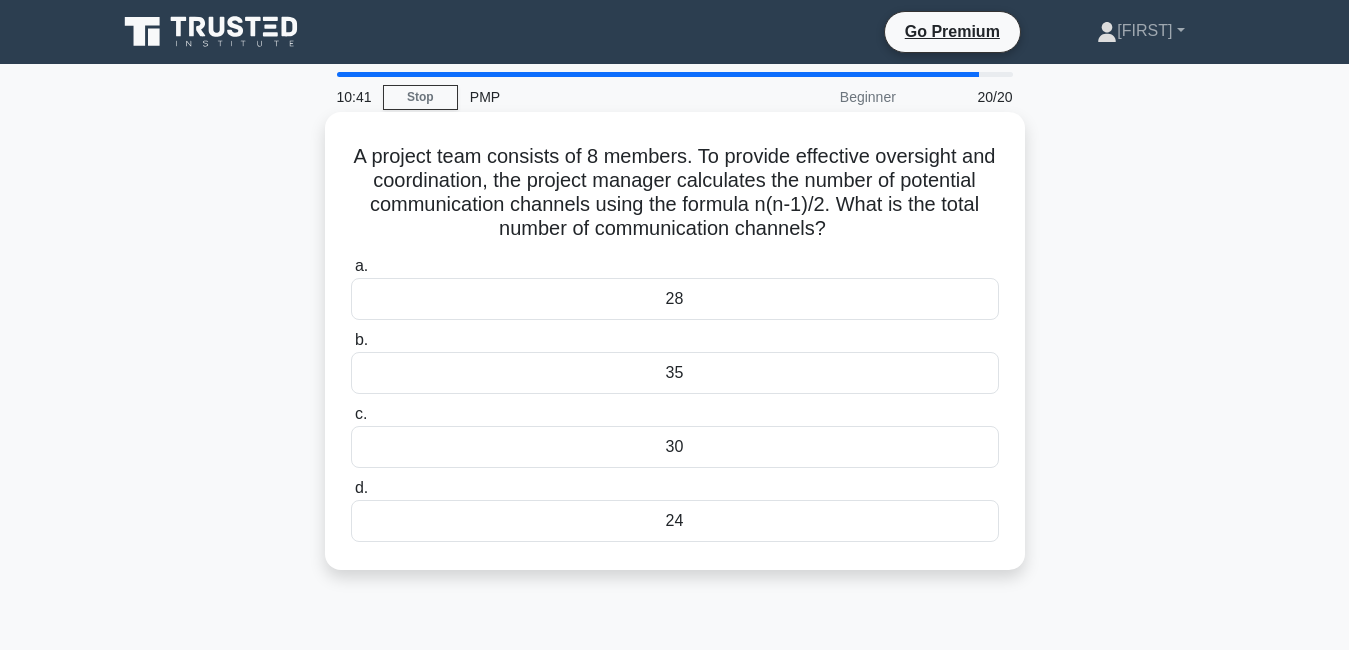 click on "35" at bounding box center (675, 373) 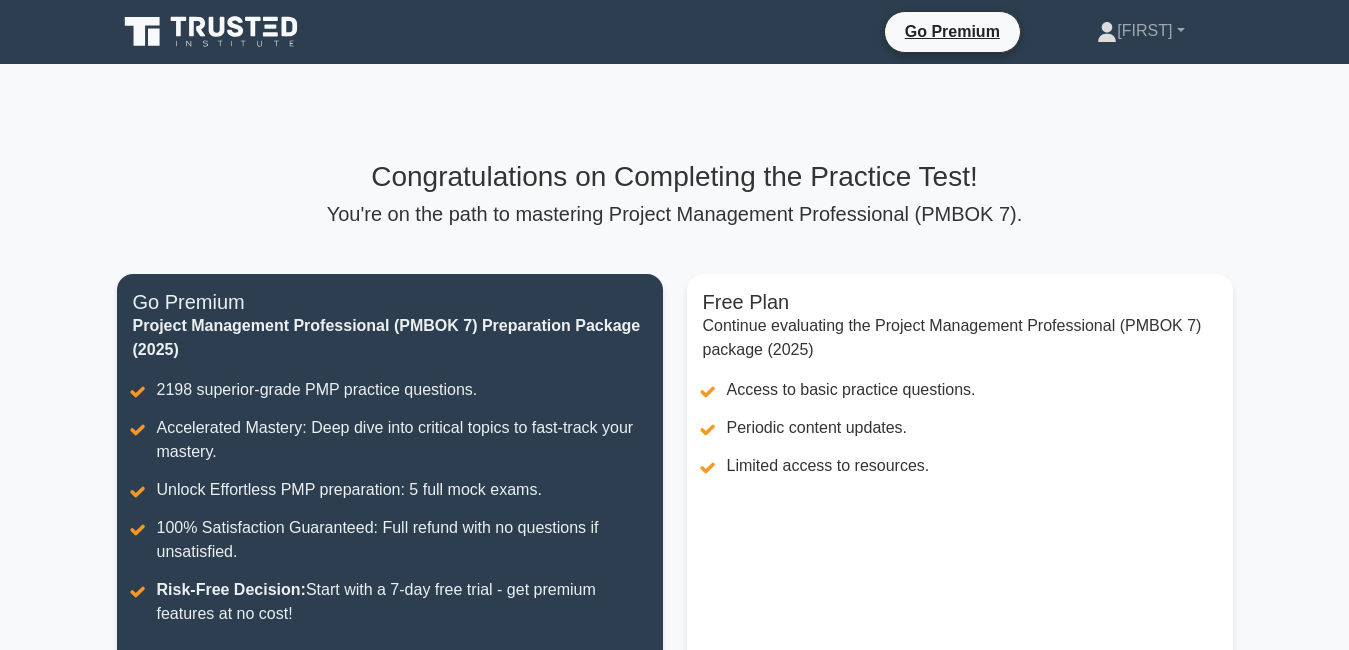 scroll, scrollTop: 0, scrollLeft: 0, axis: both 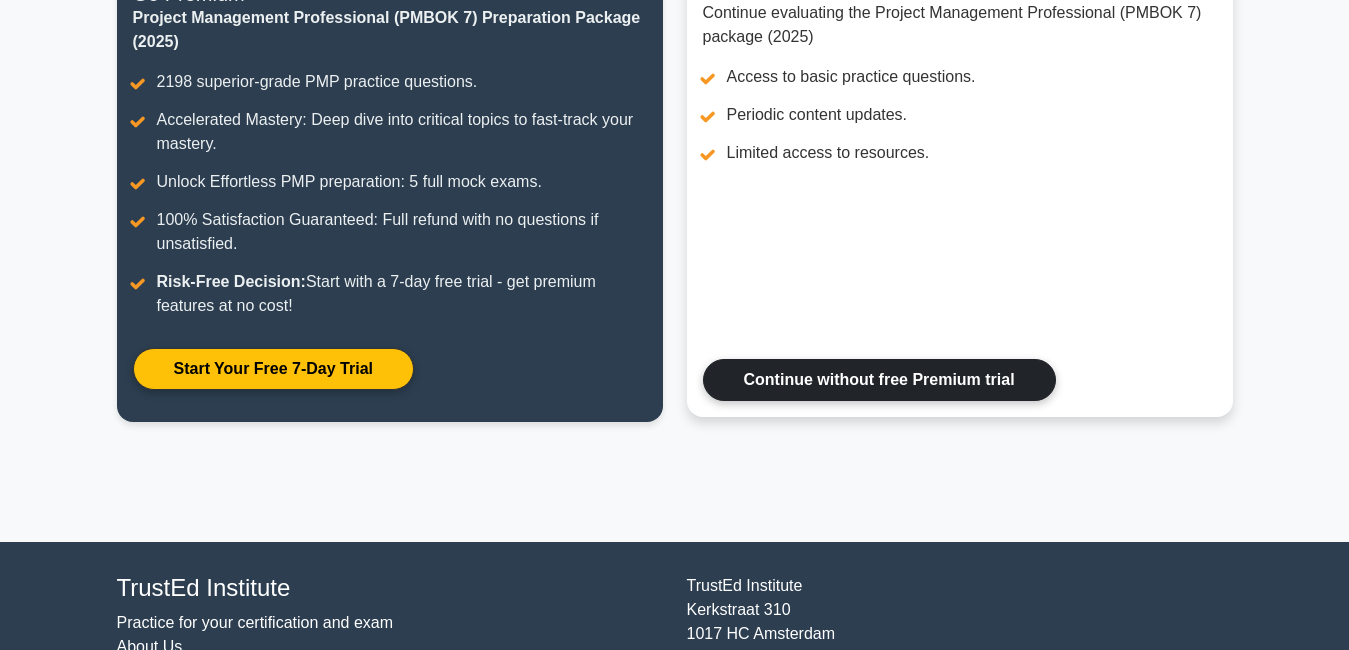 click on "Continue without free Premium trial" at bounding box center (879, 380) 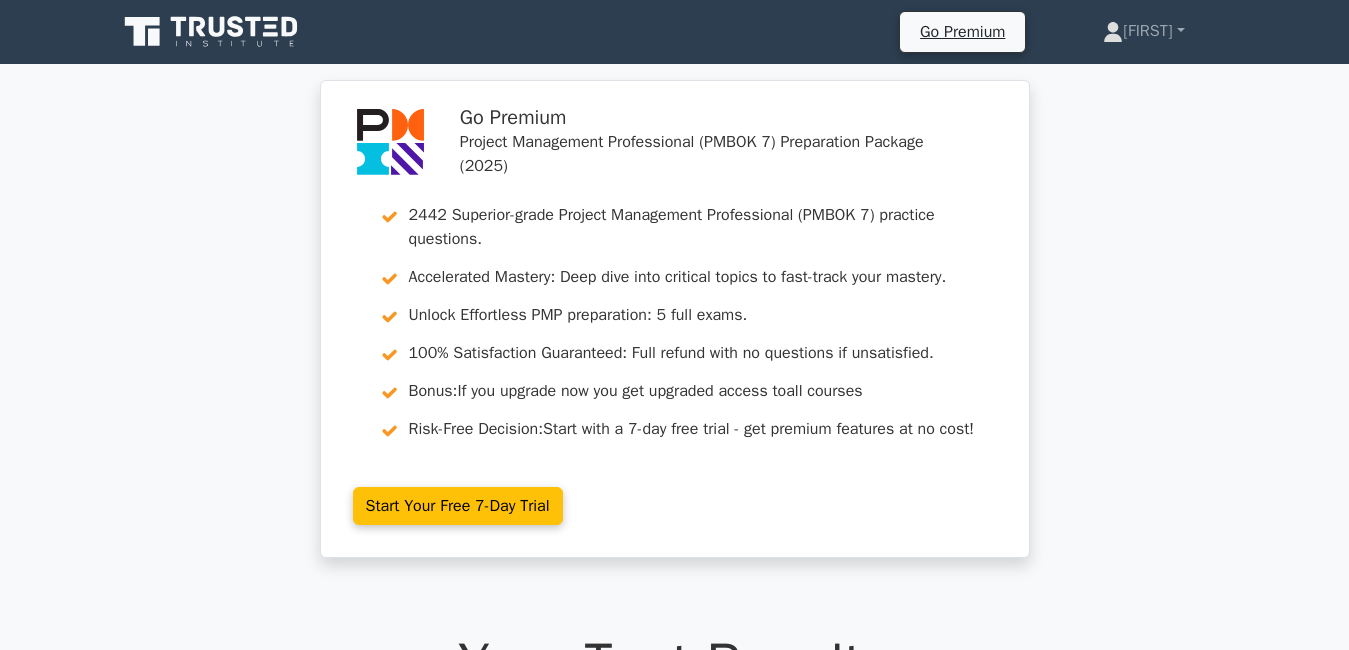 scroll, scrollTop: 0, scrollLeft: 0, axis: both 